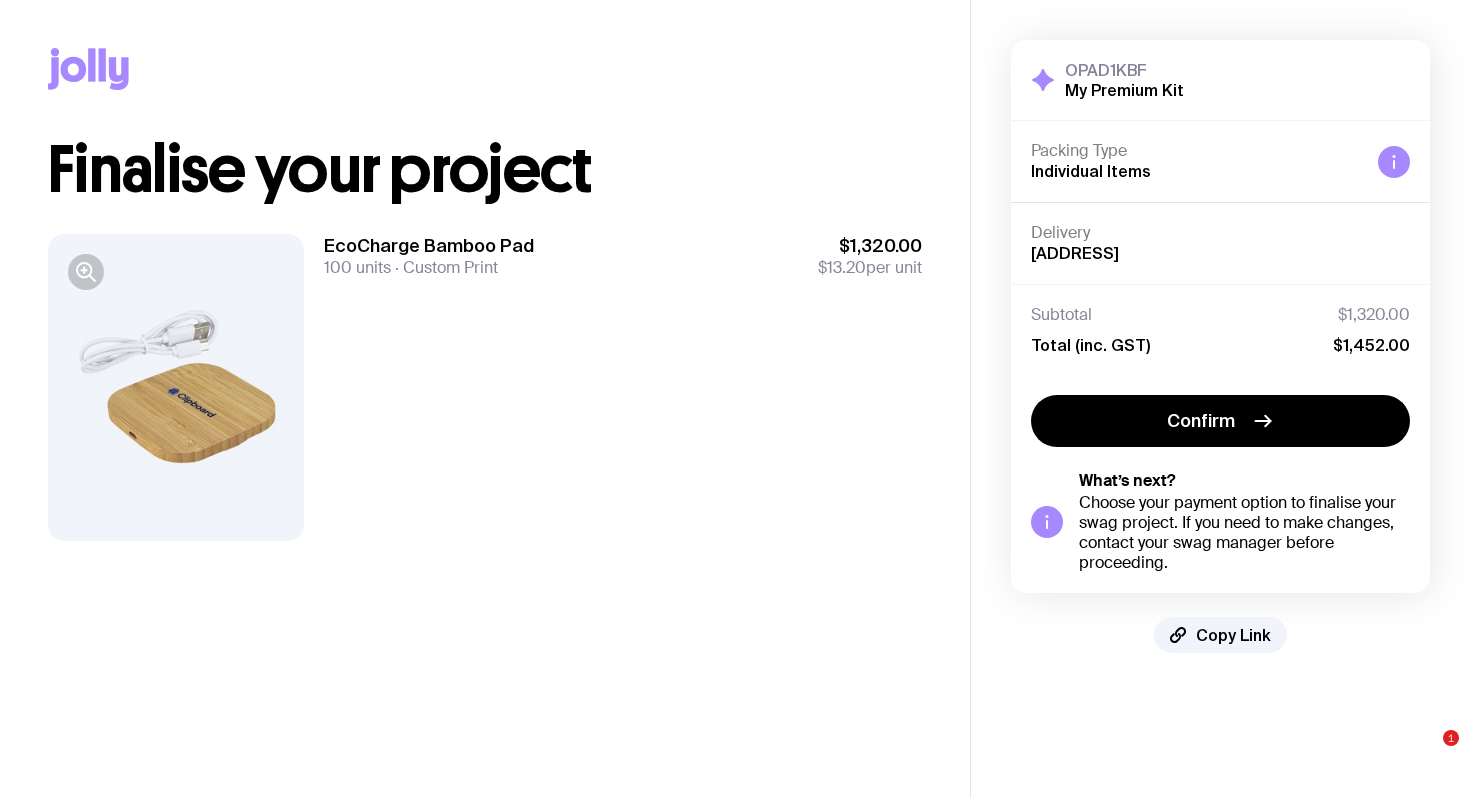 scroll, scrollTop: 0, scrollLeft: 0, axis: both 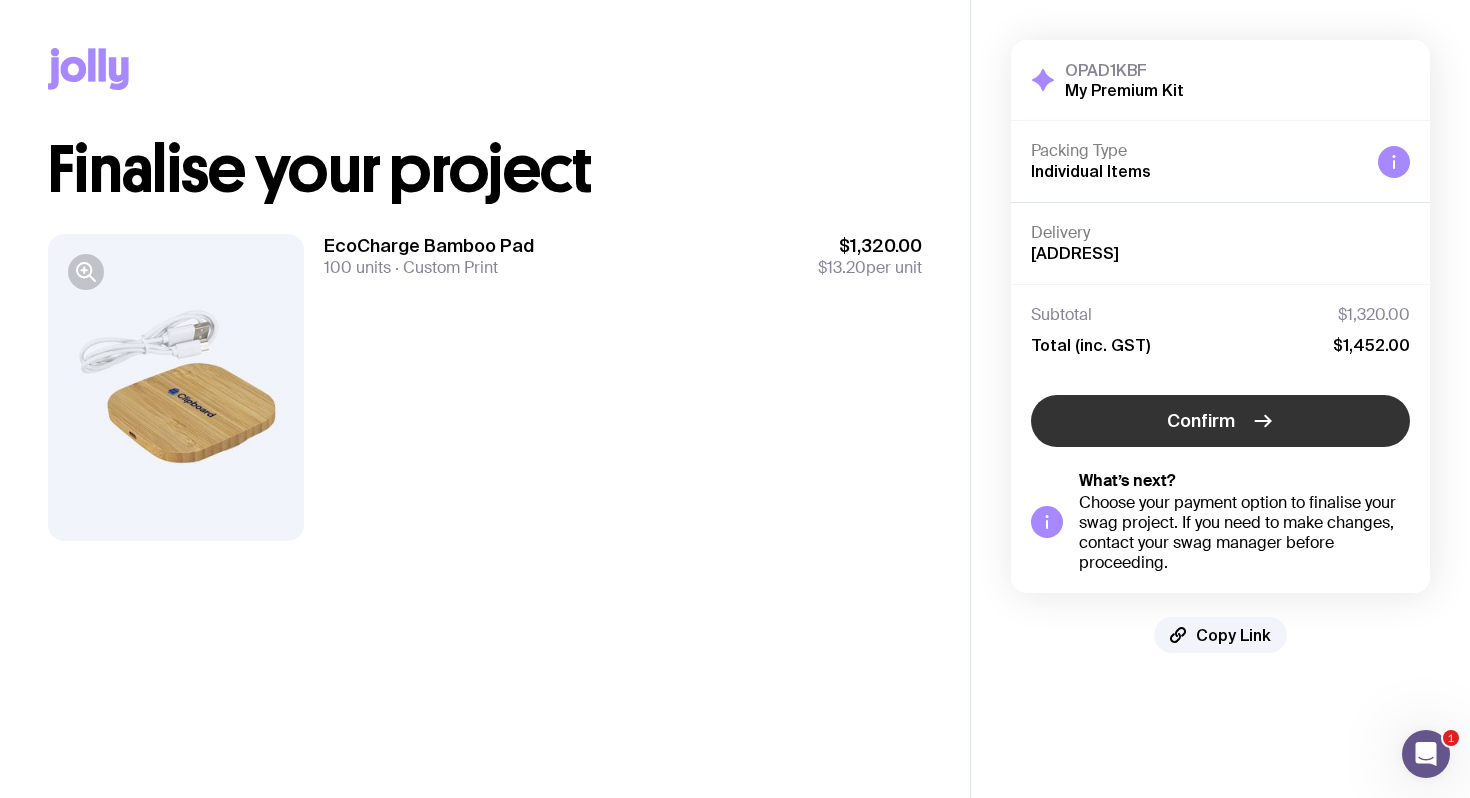 click on "Confirm" at bounding box center (1220, 421) 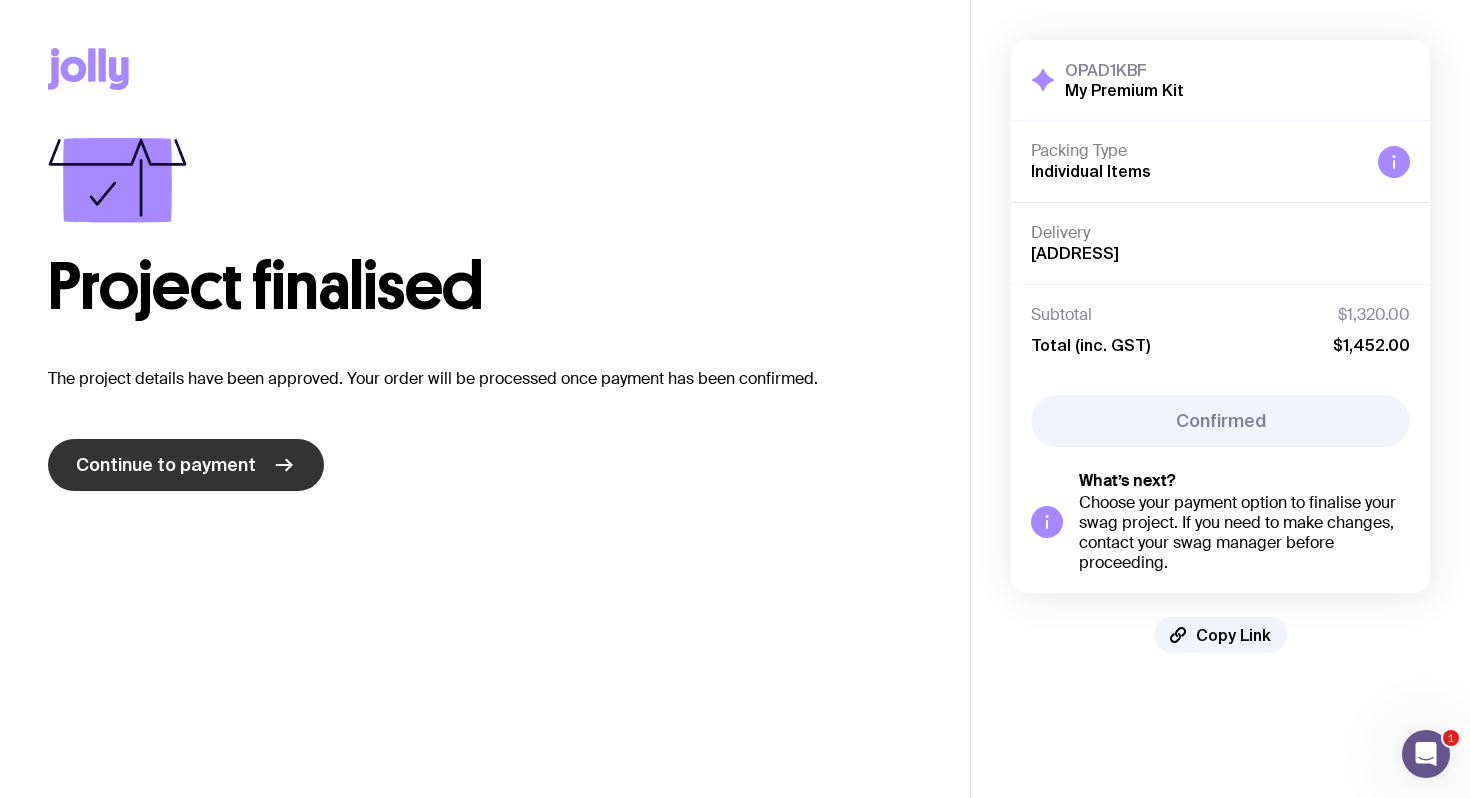 click on "Continue to payment" 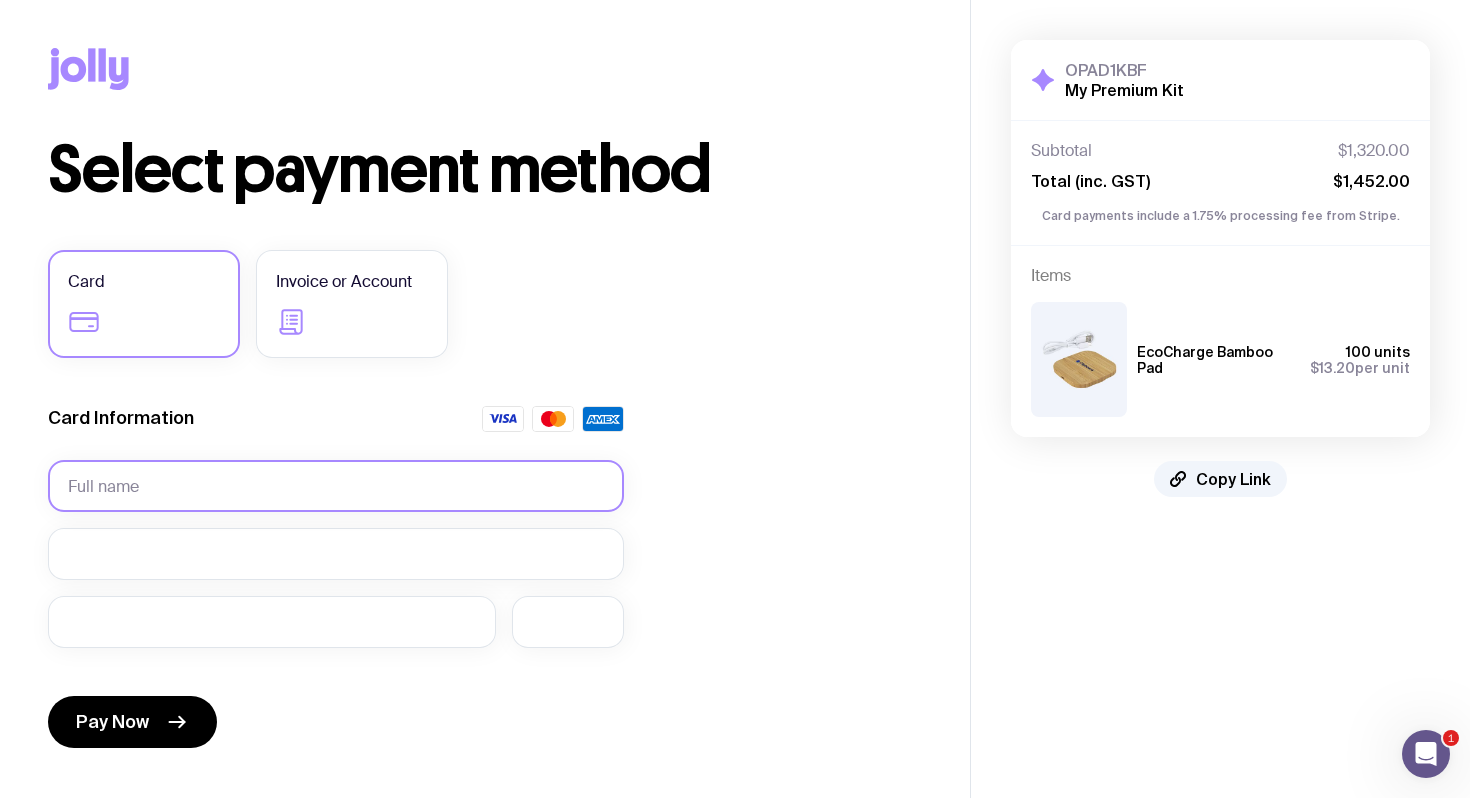 click 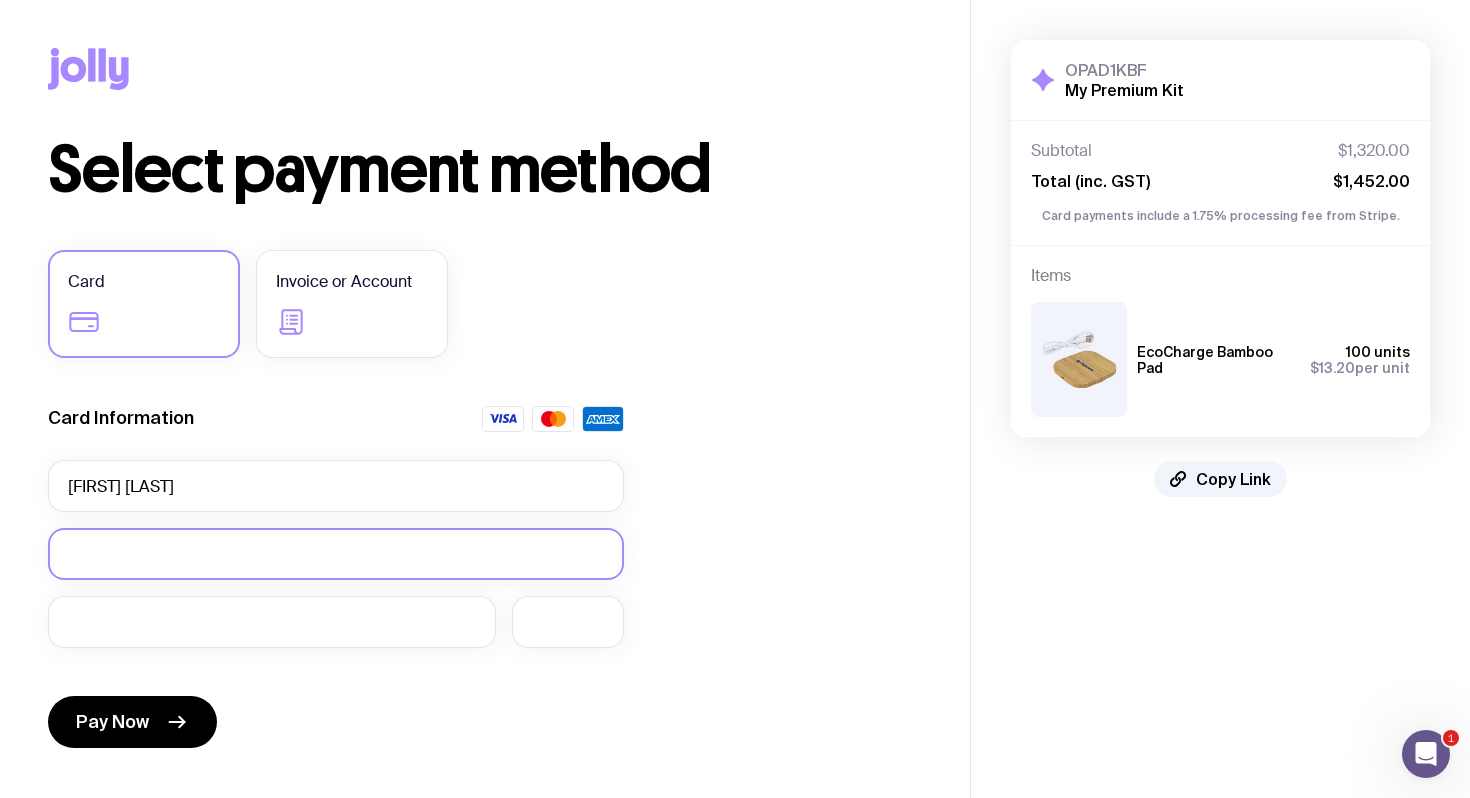 click at bounding box center (336, 554) 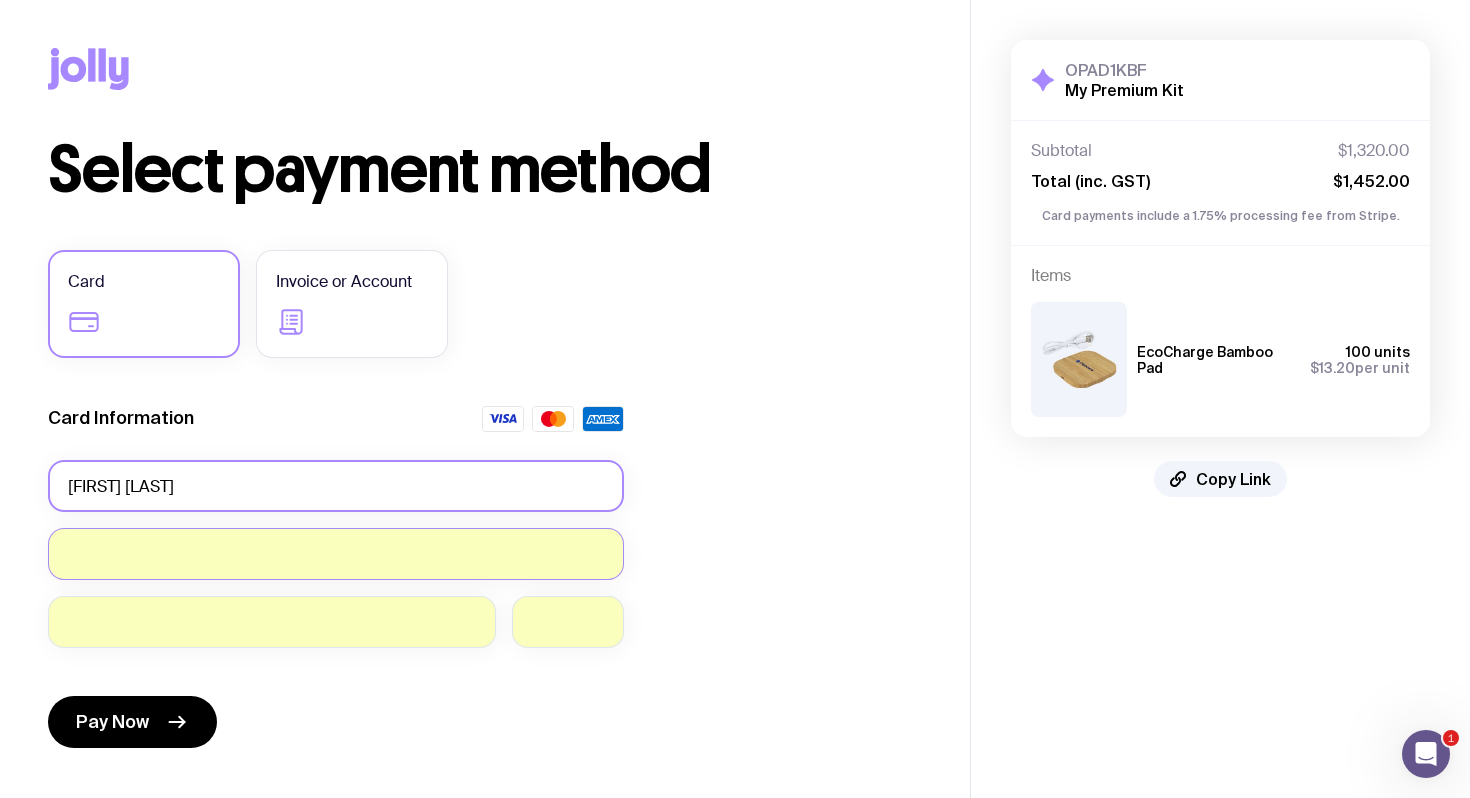 click on "[FIRST] [LAST]" 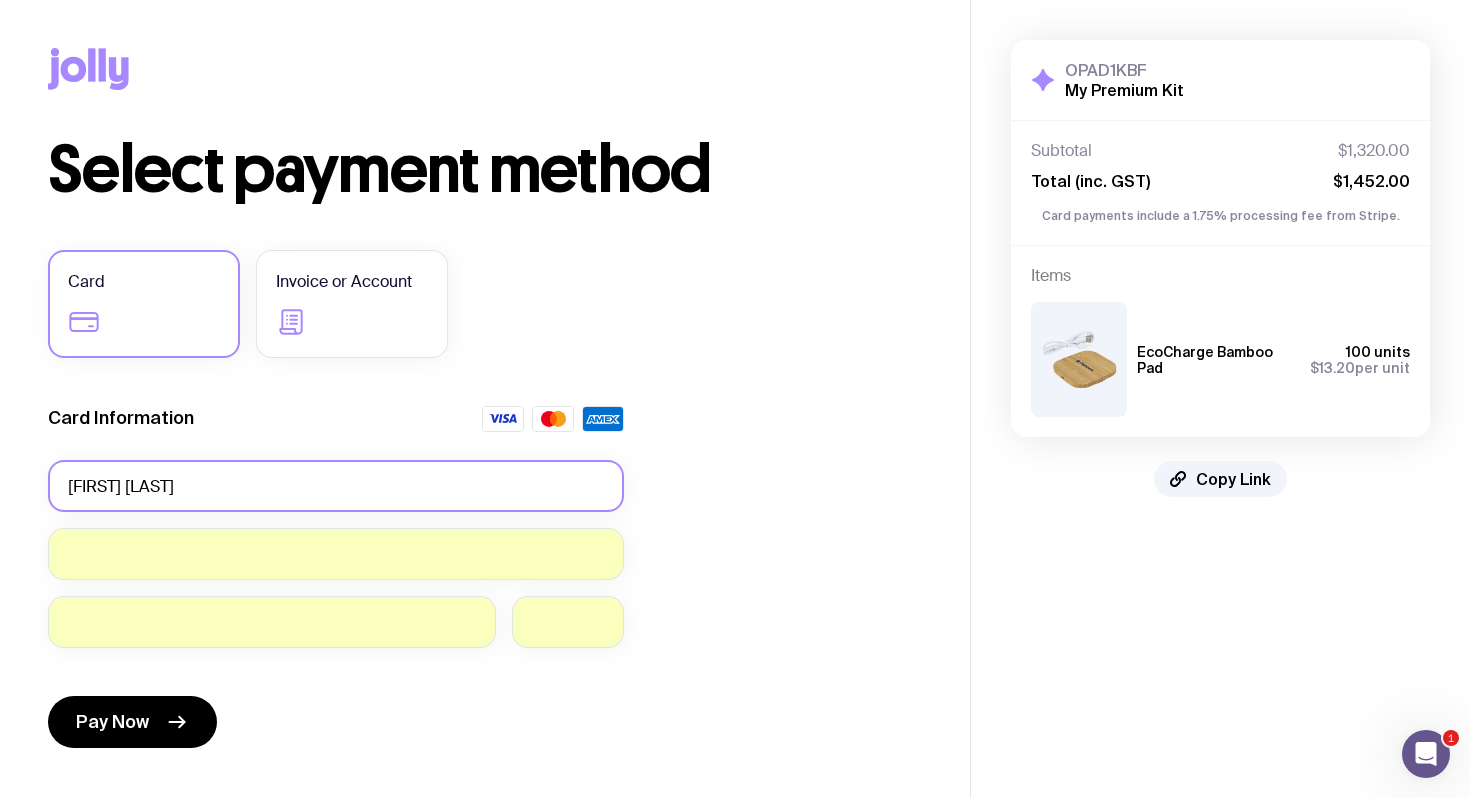 click on "[FIRST] [LAST]" 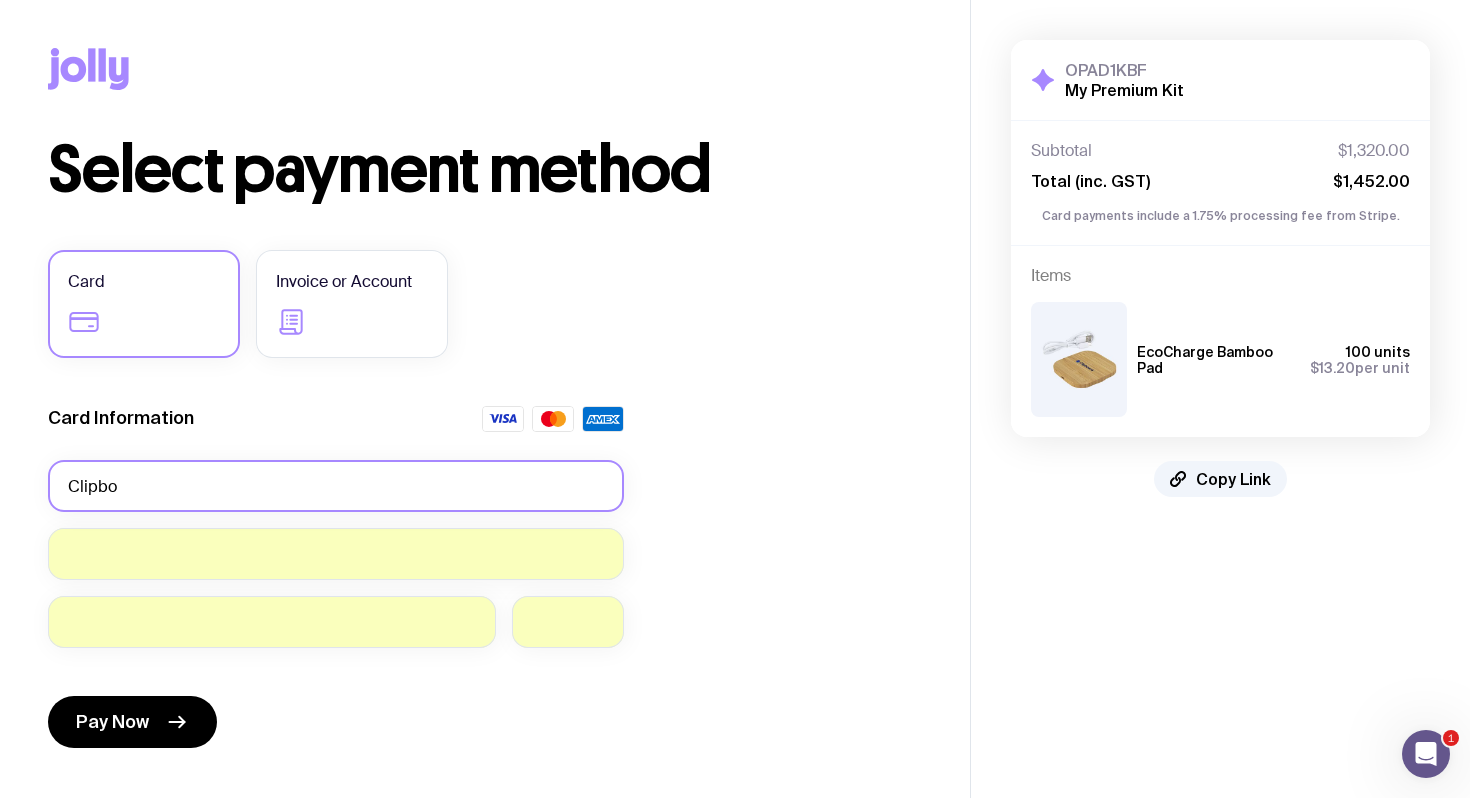 type on "[COMPANY]" 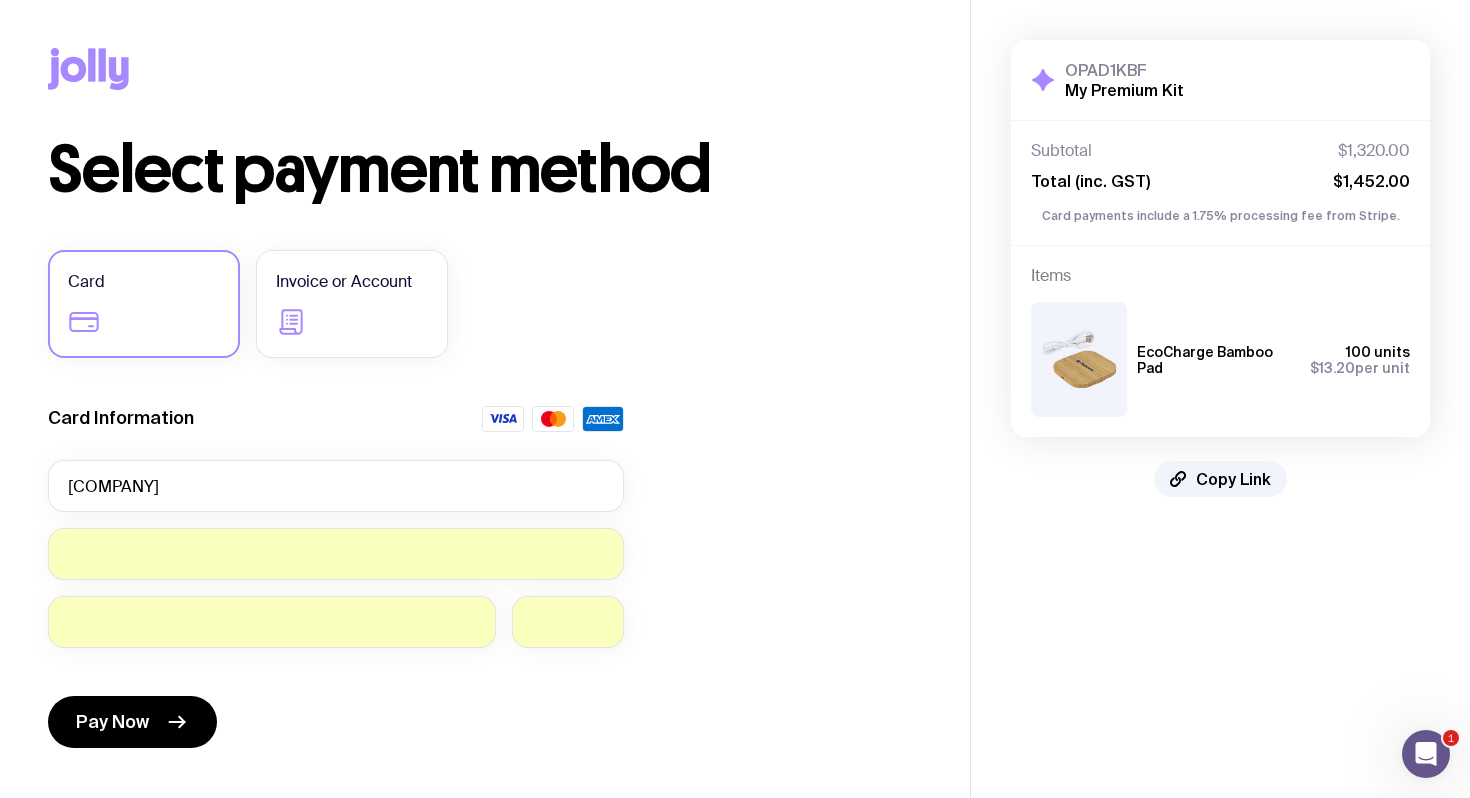 click on "Pay Now" at bounding box center [336, 710] 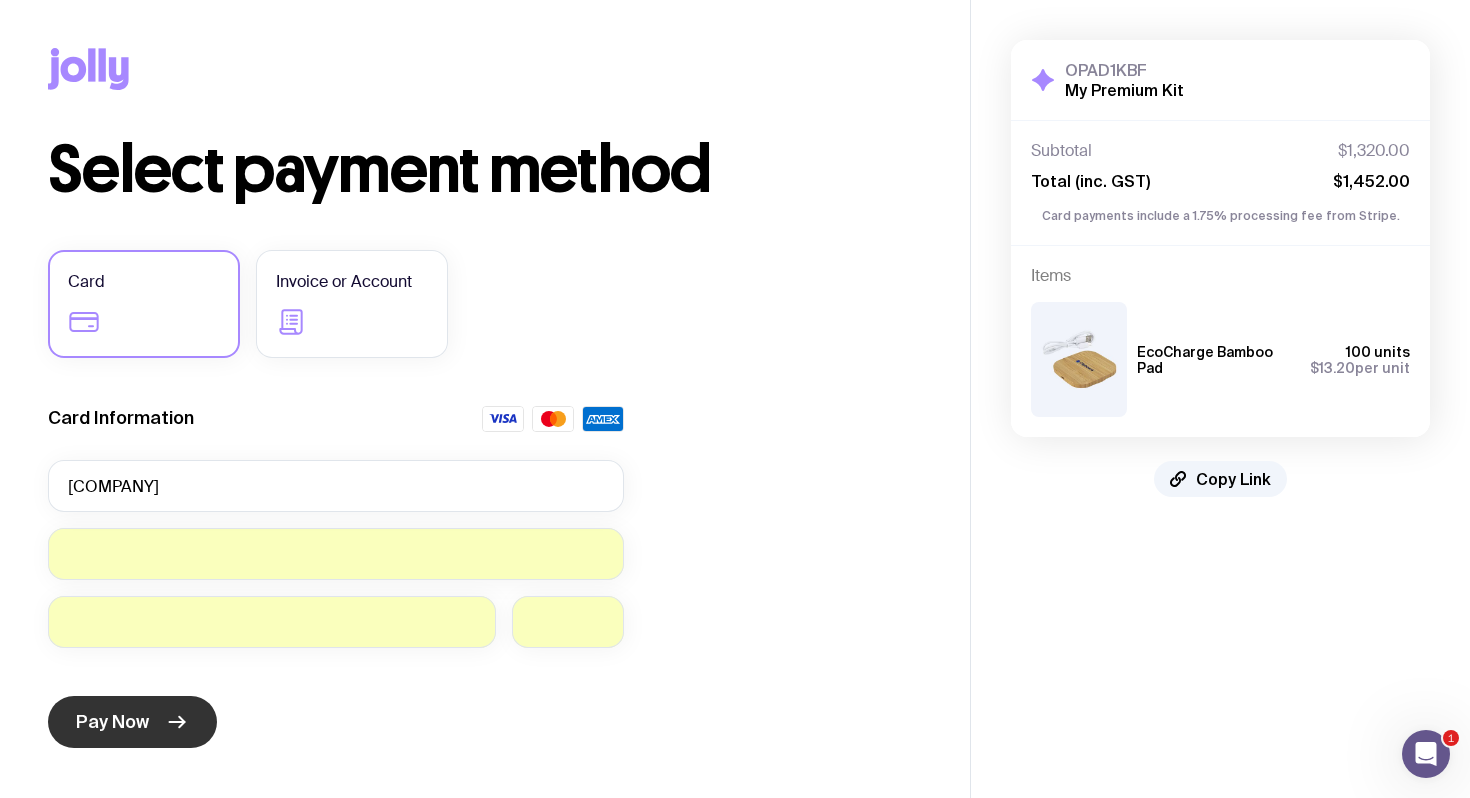 click on "Pay Now" at bounding box center (132, 722) 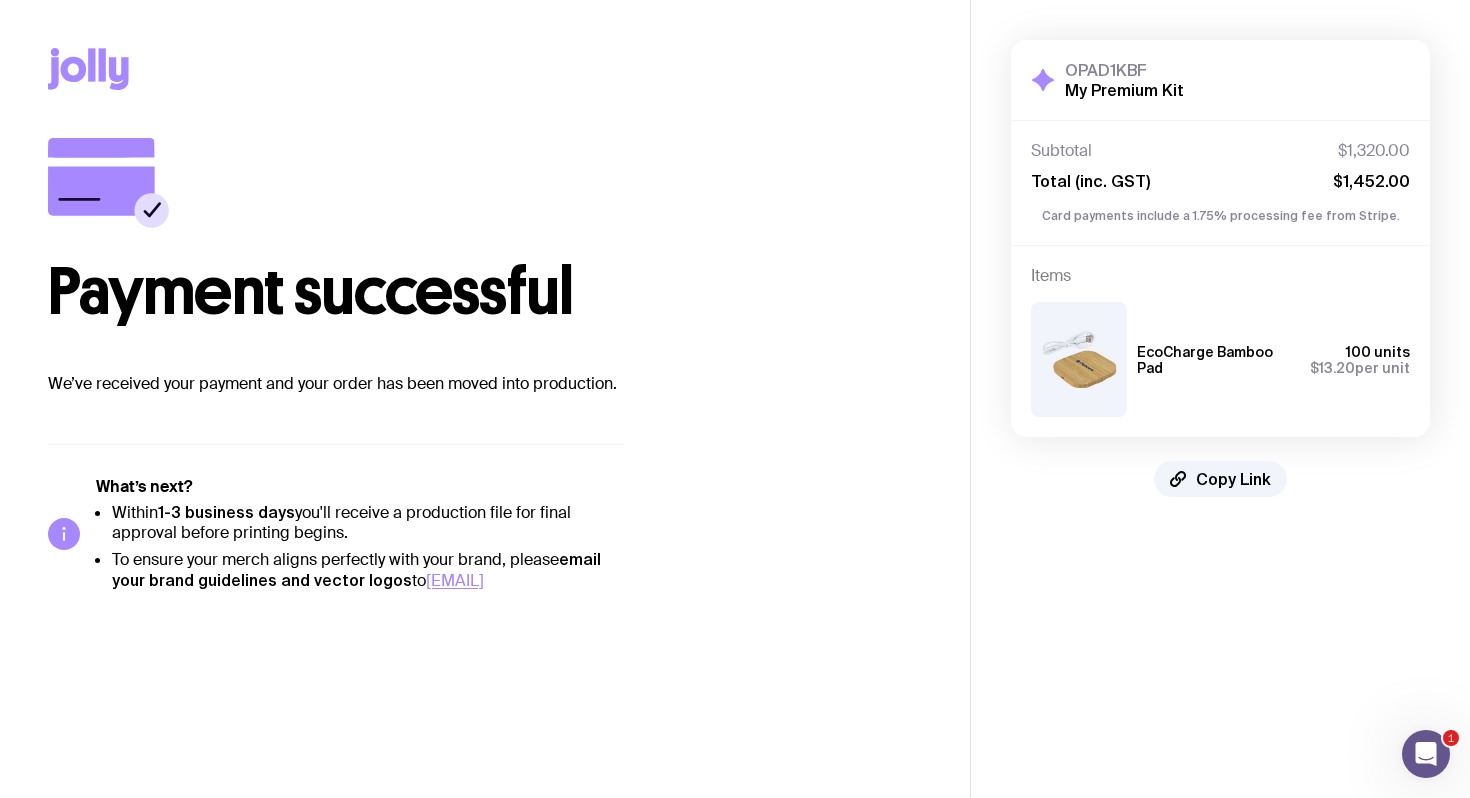 click 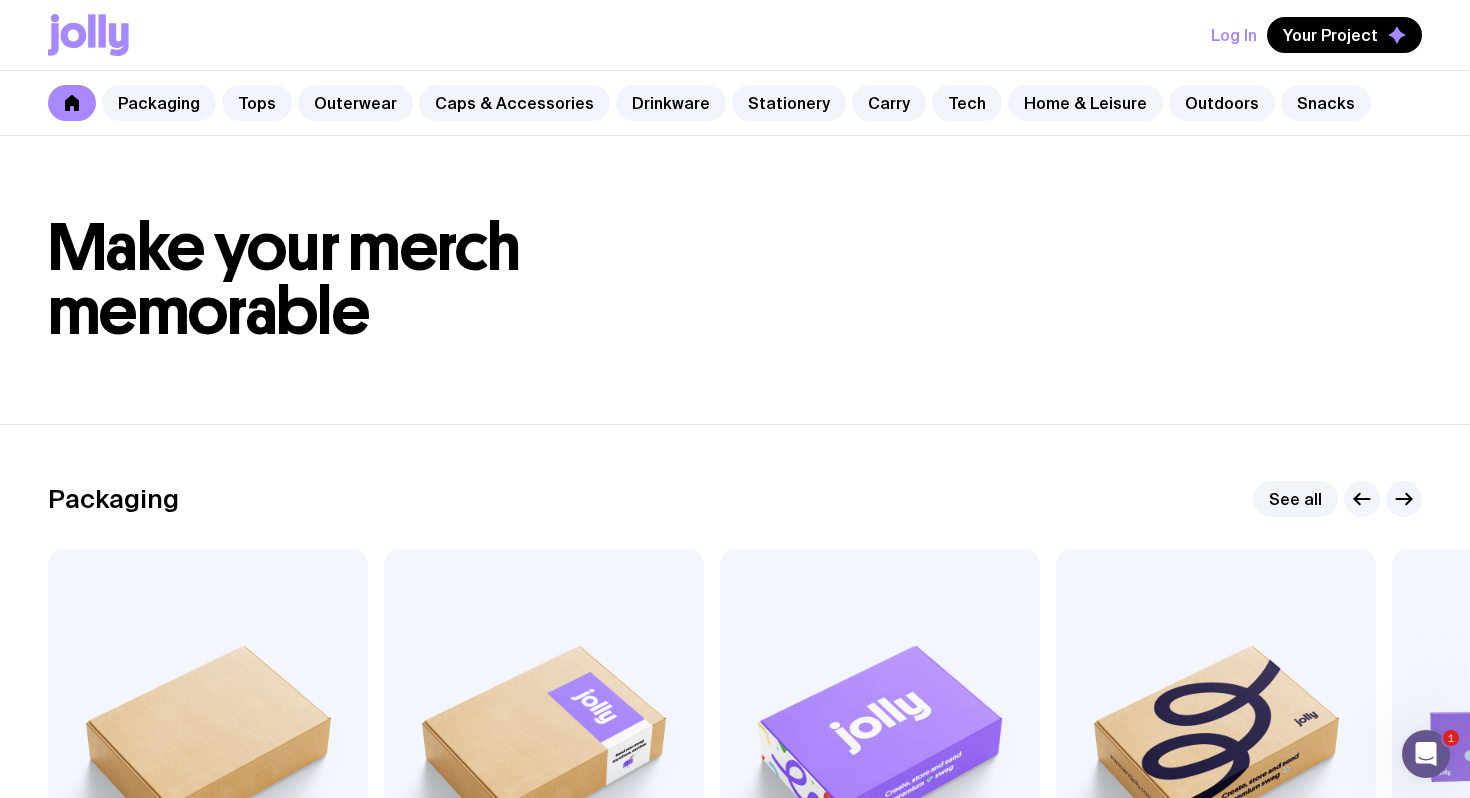 click on "Log In" at bounding box center (1234, 35) 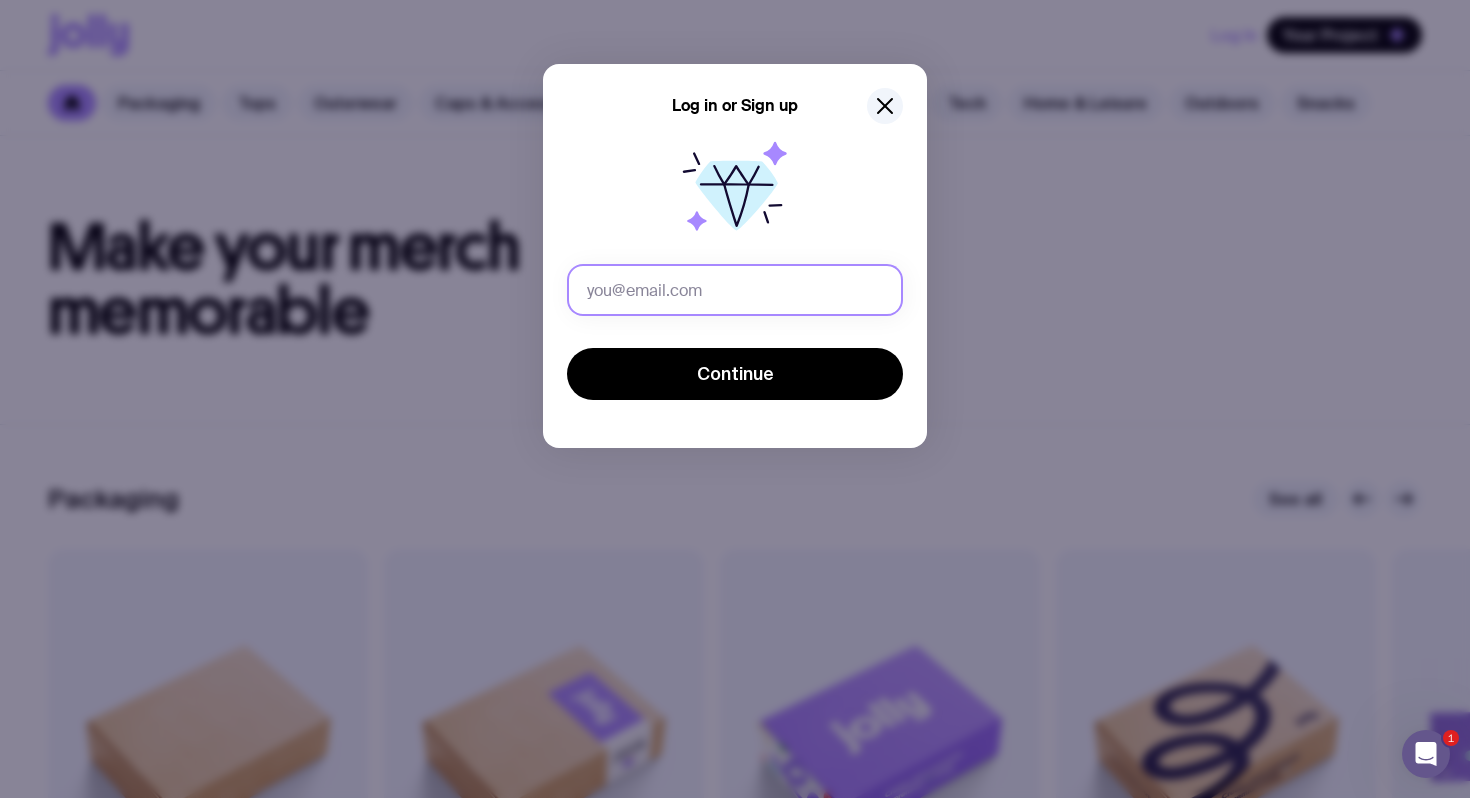 click 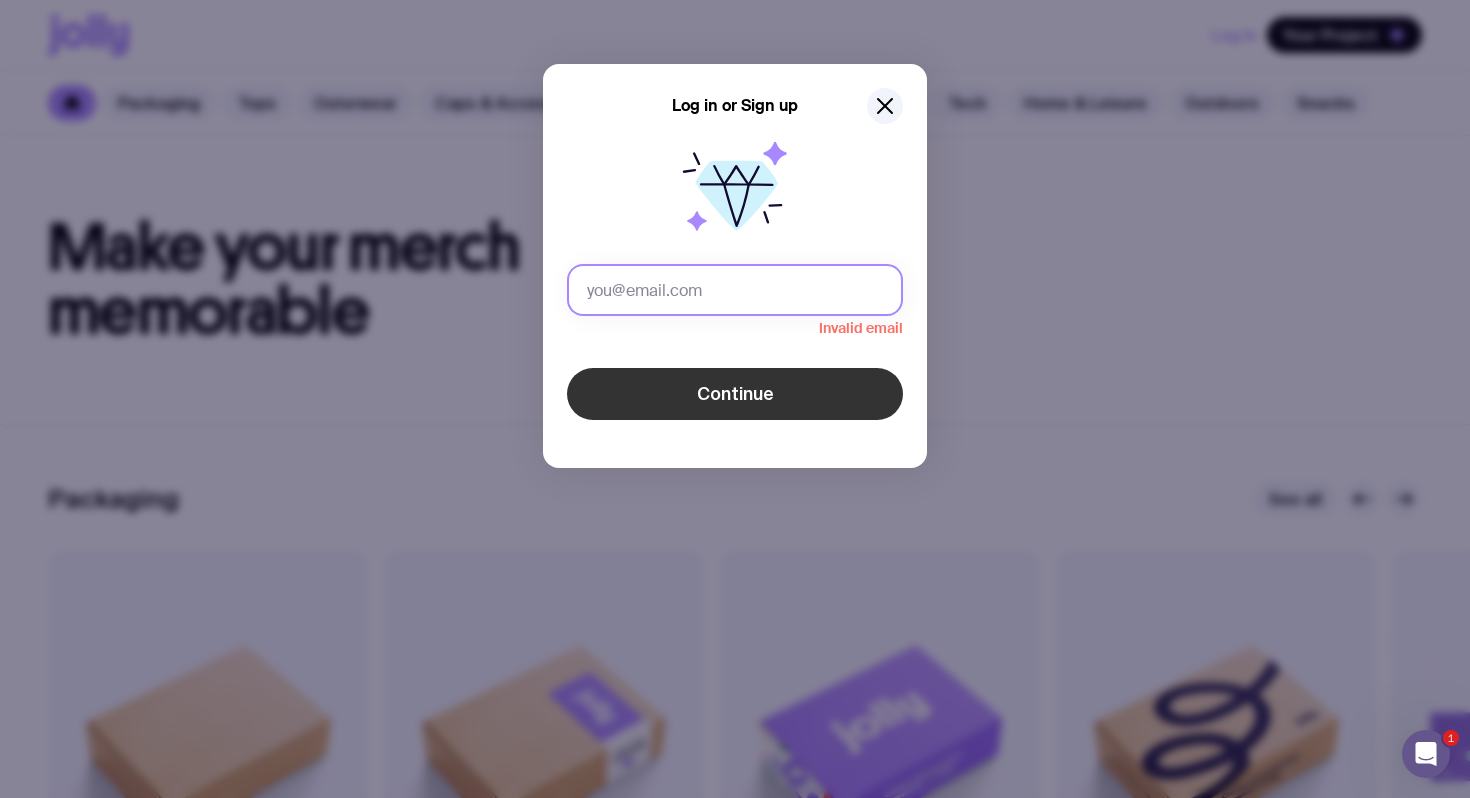 type on "[EMAIL]" 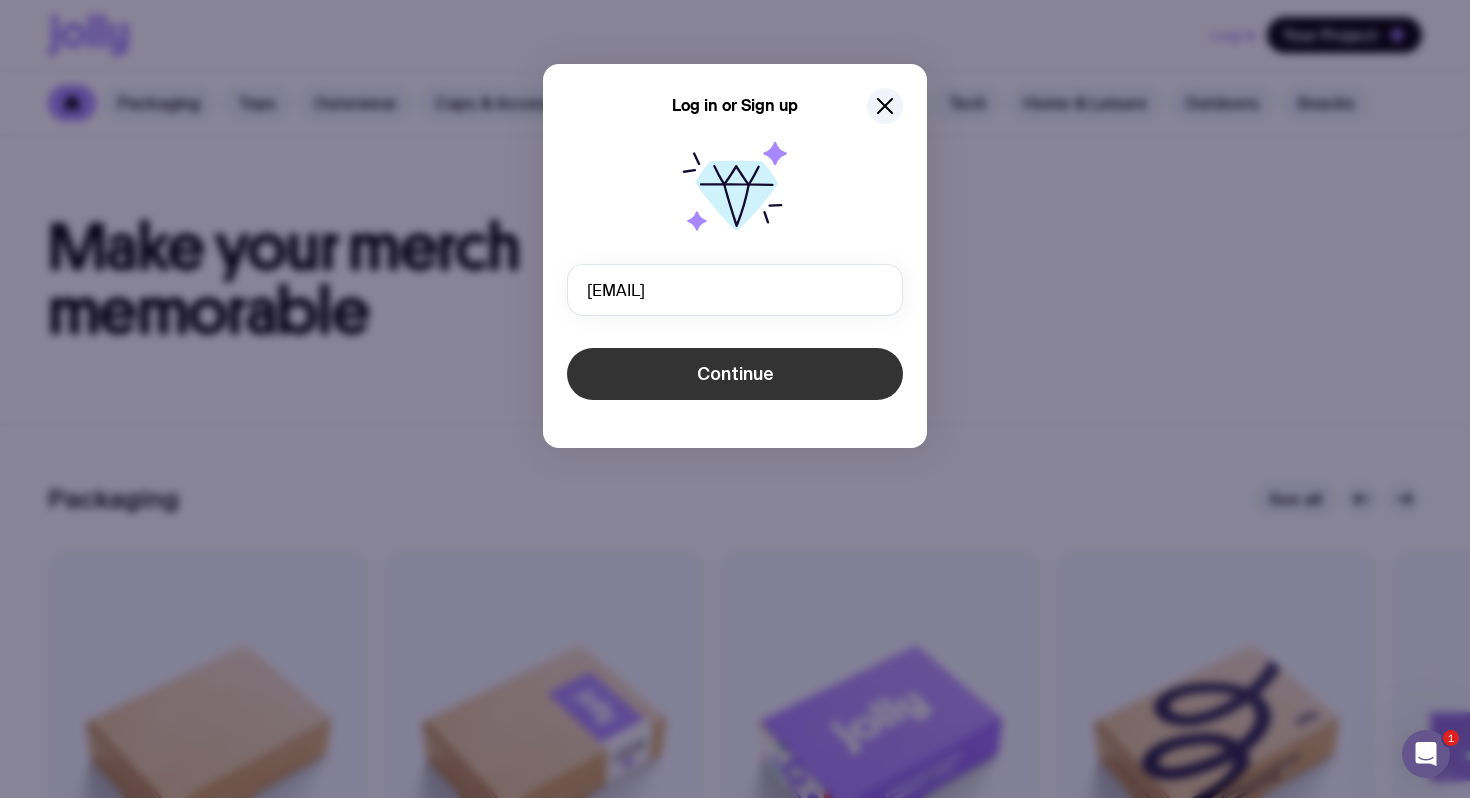 click on "Continue" at bounding box center (735, 374) 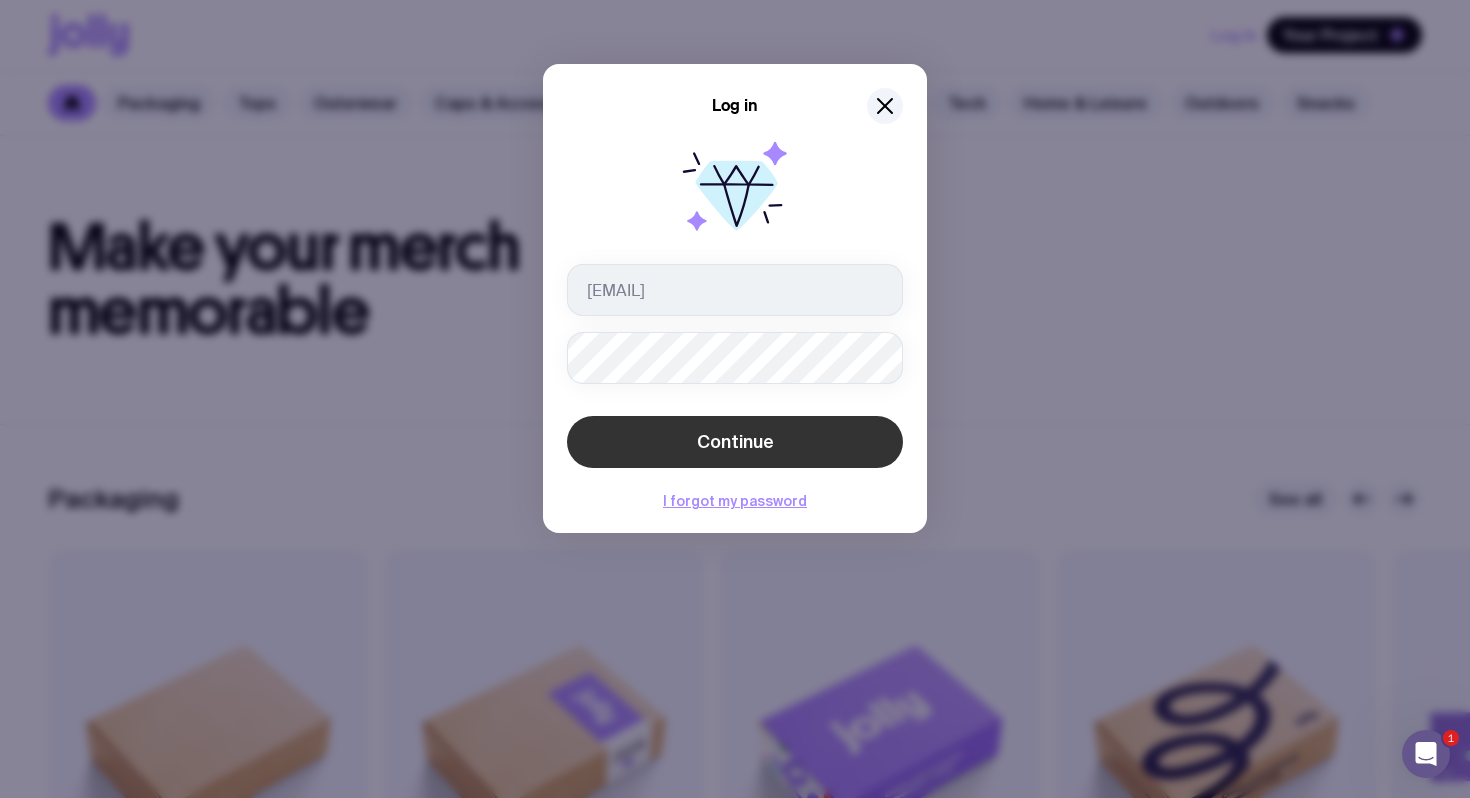 click on "Continue" at bounding box center [735, 442] 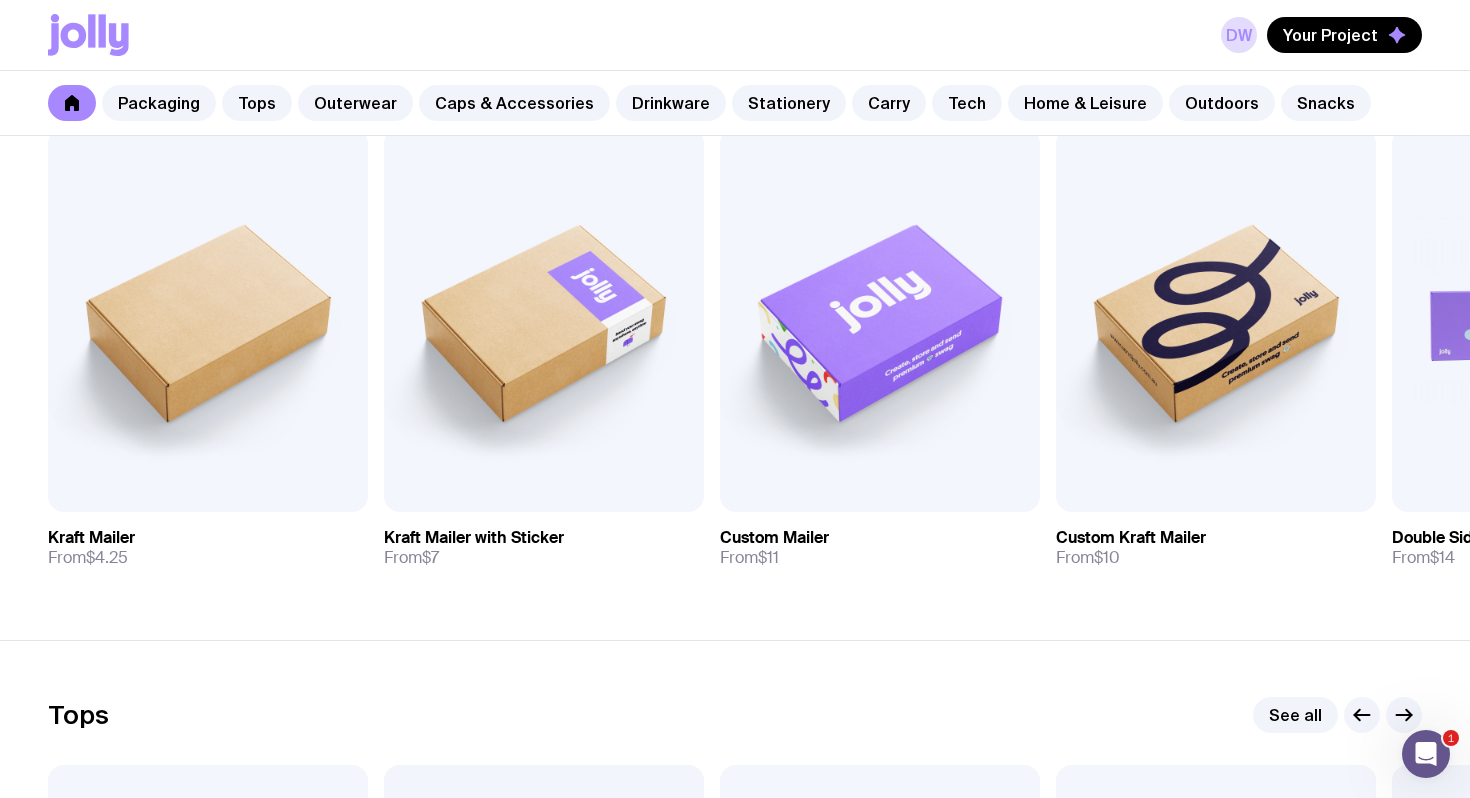 scroll, scrollTop: 0, scrollLeft: 0, axis: both 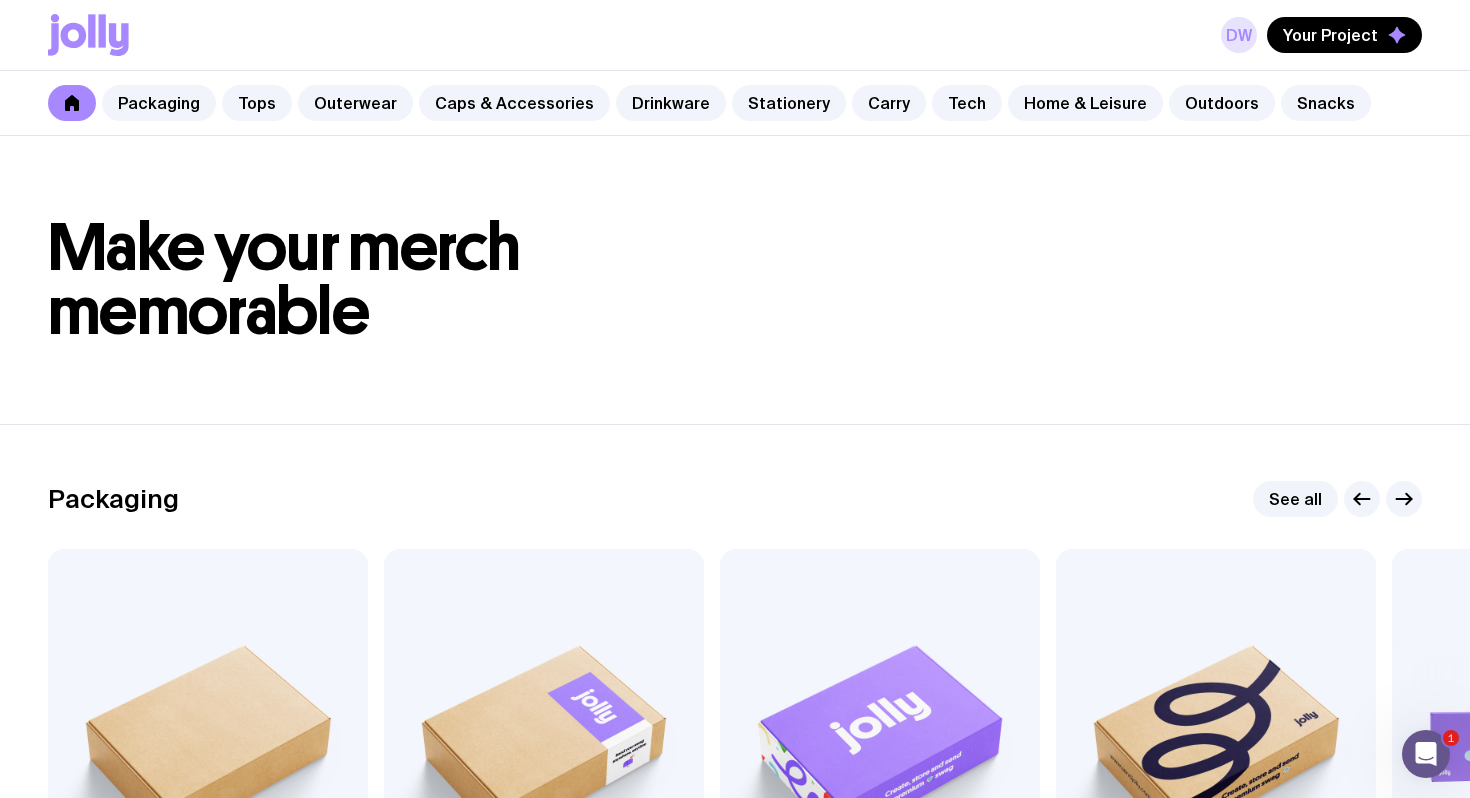 click on "DW" at bounding box center (1239, 35) 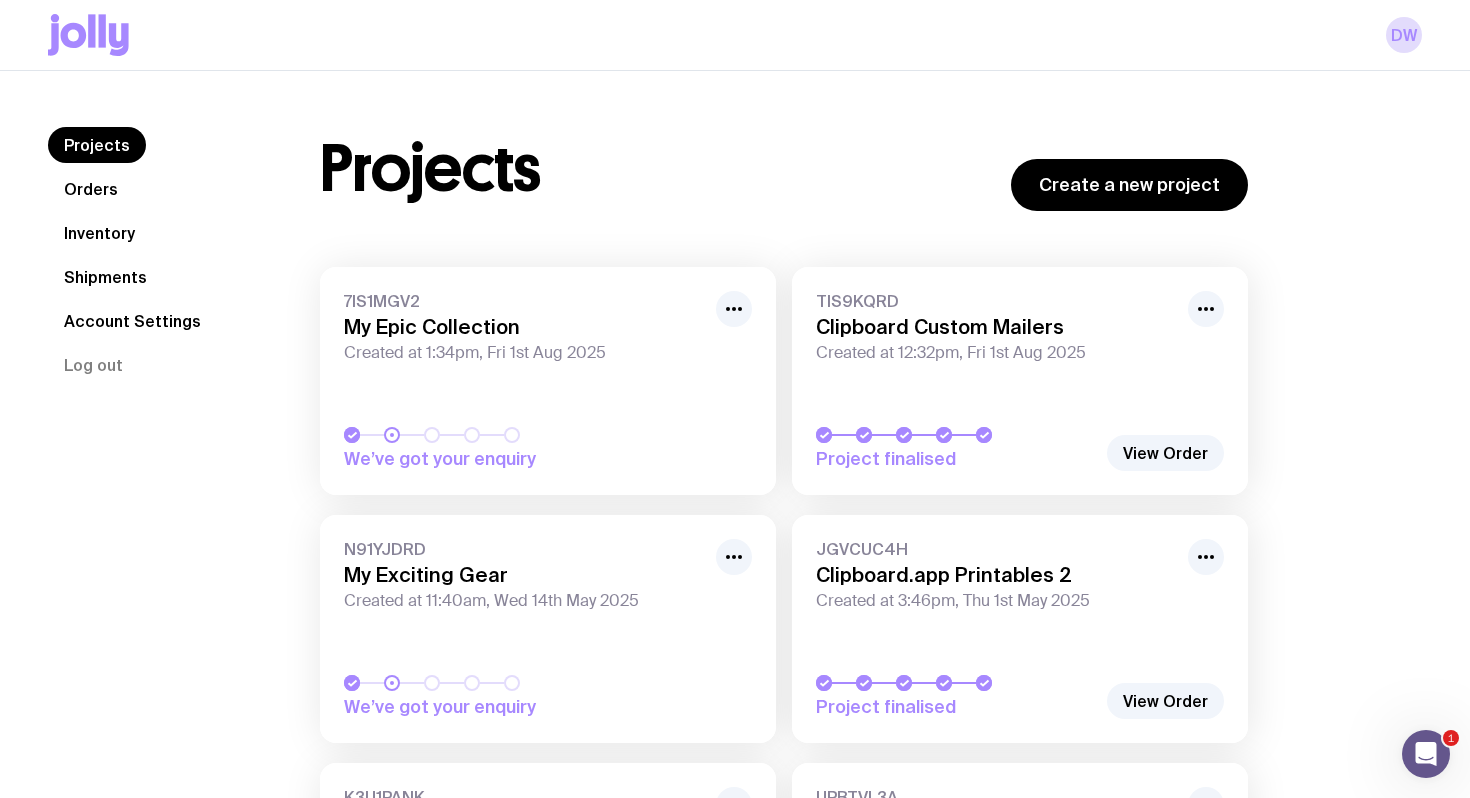click on "Projects Orders Inventory Shipments Account Settings  Log out" 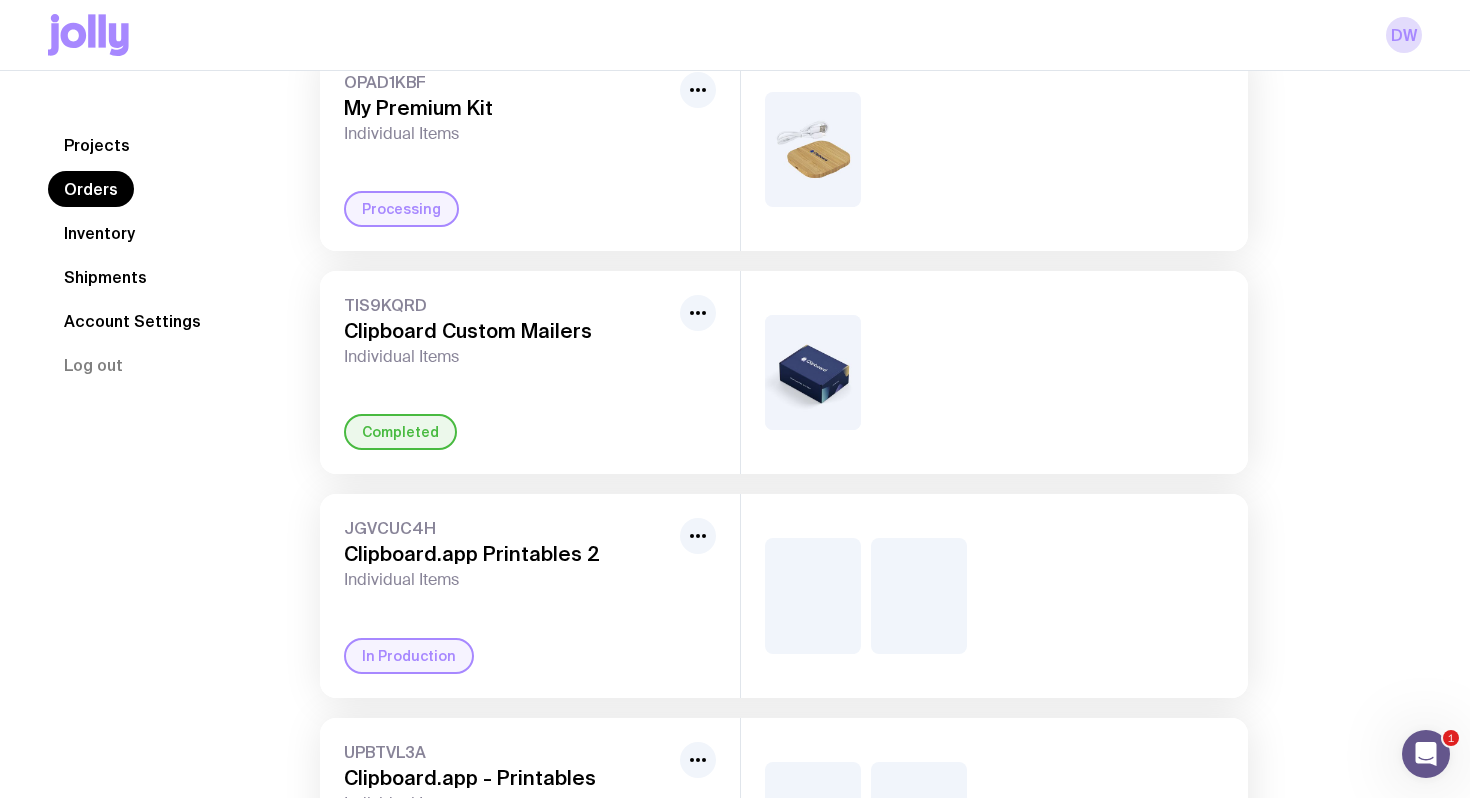 scroll, scrollTop: 187, scrollLeft: 0, axis: vertical 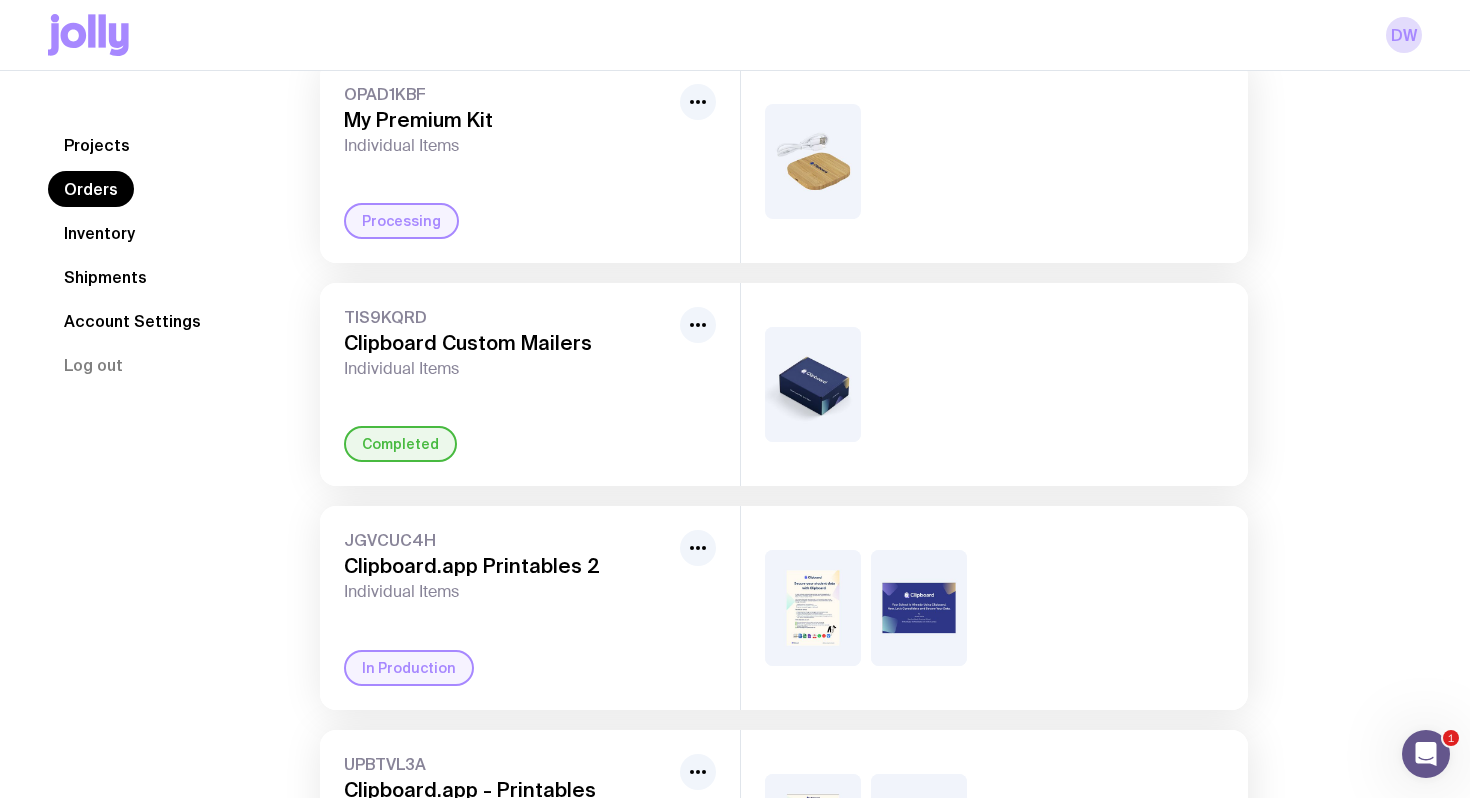 click on "Inventory" 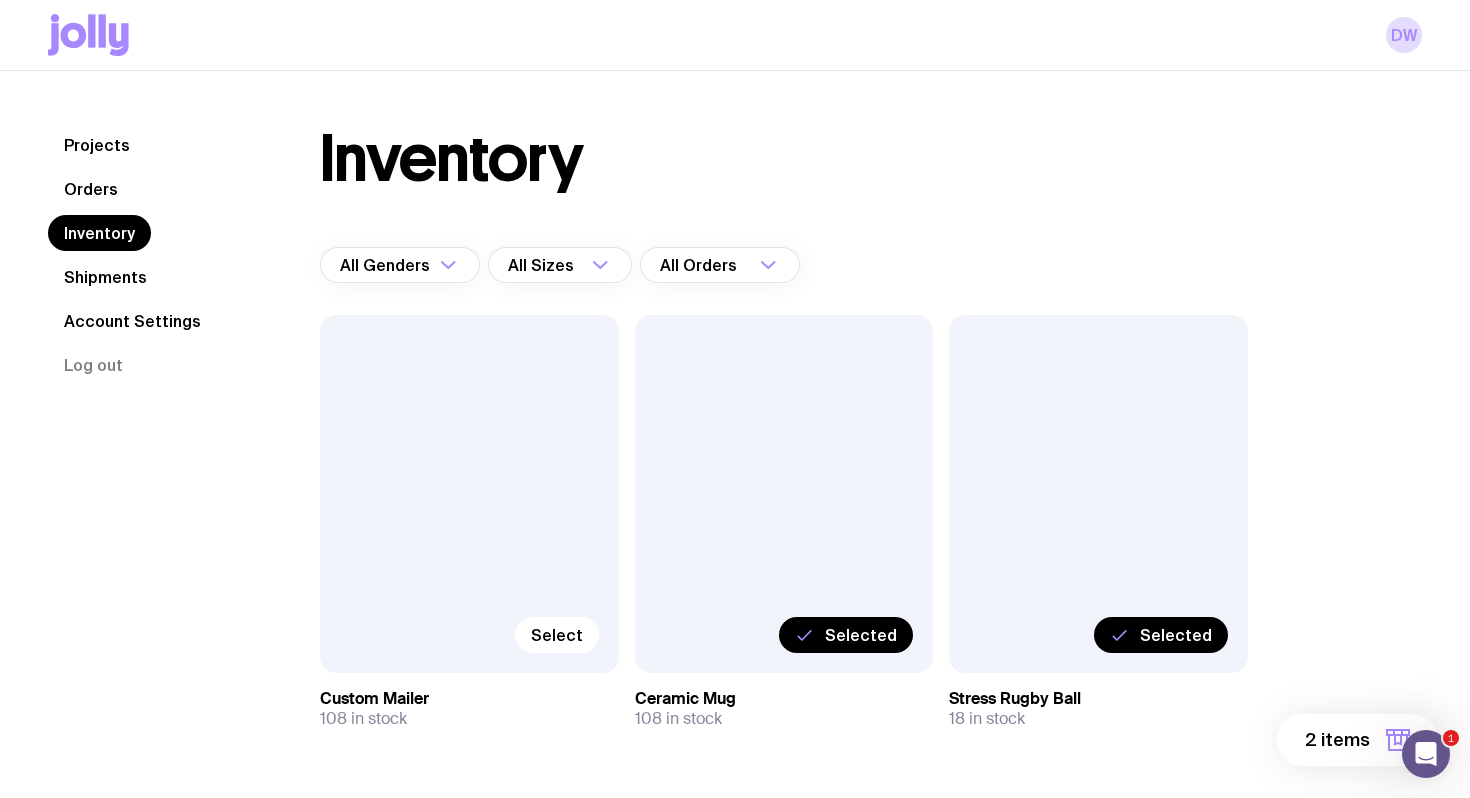 scroll, scrollTop: 71, scrollLeft: 0, axis: vertical 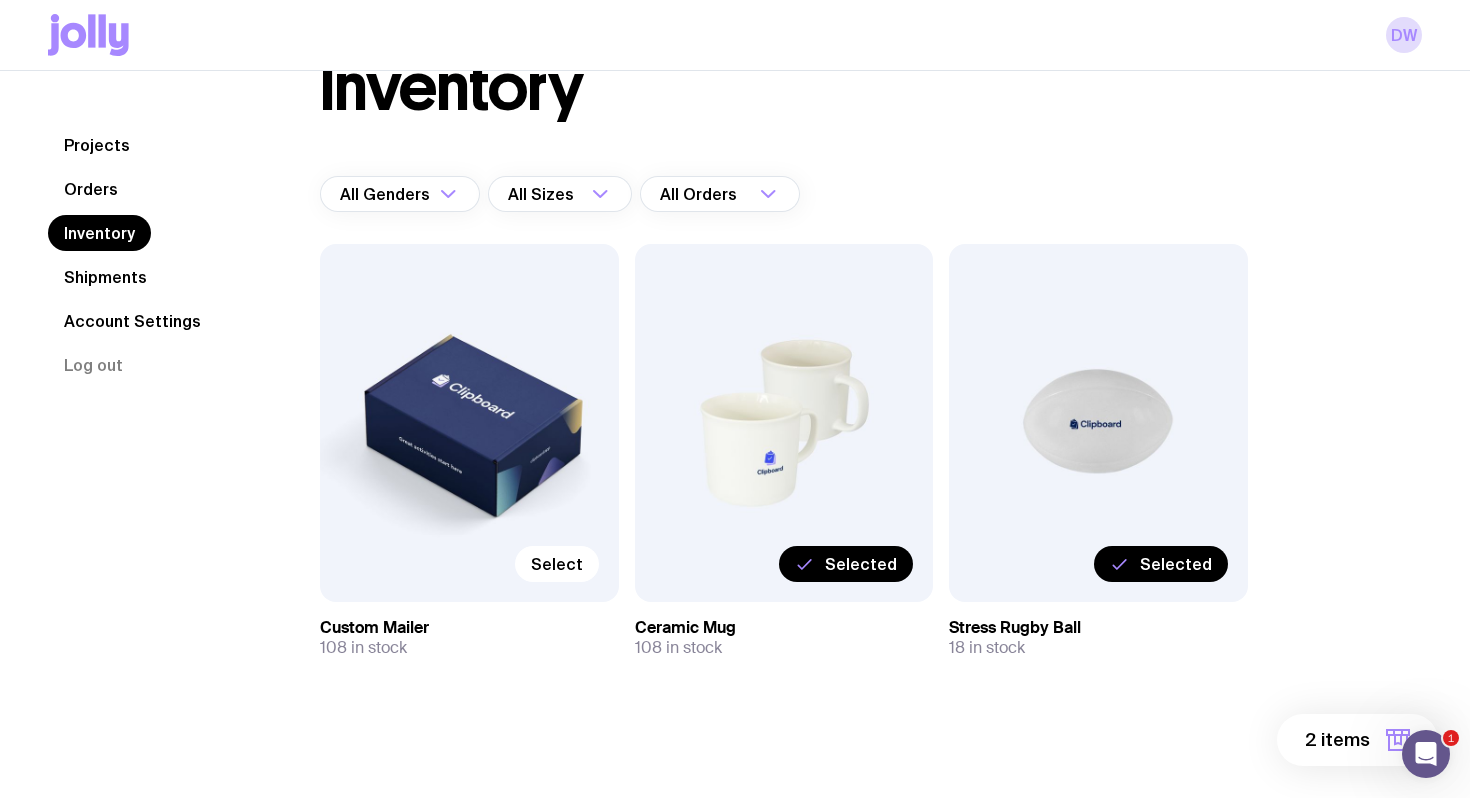 click on "Selected" 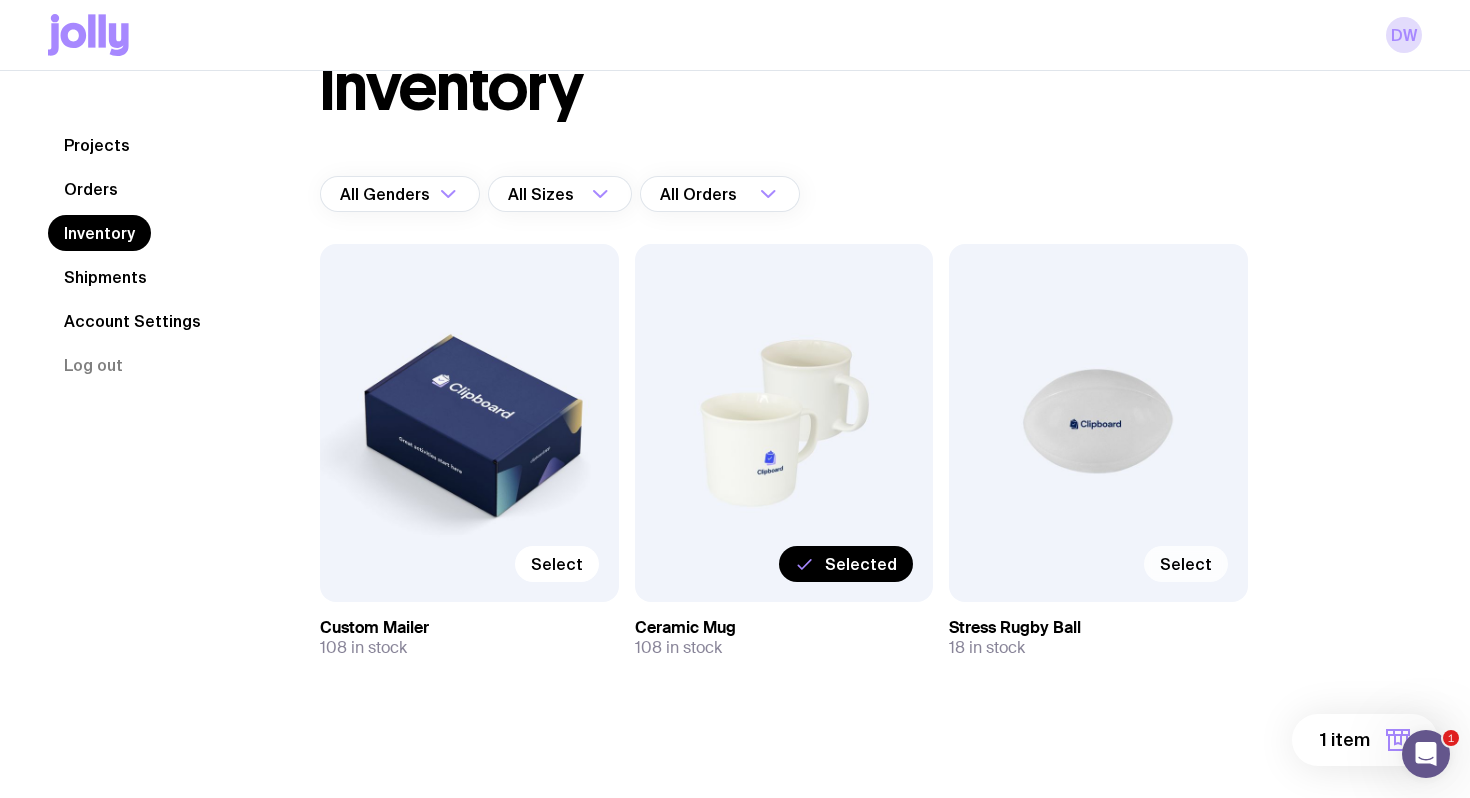 click on "Select" 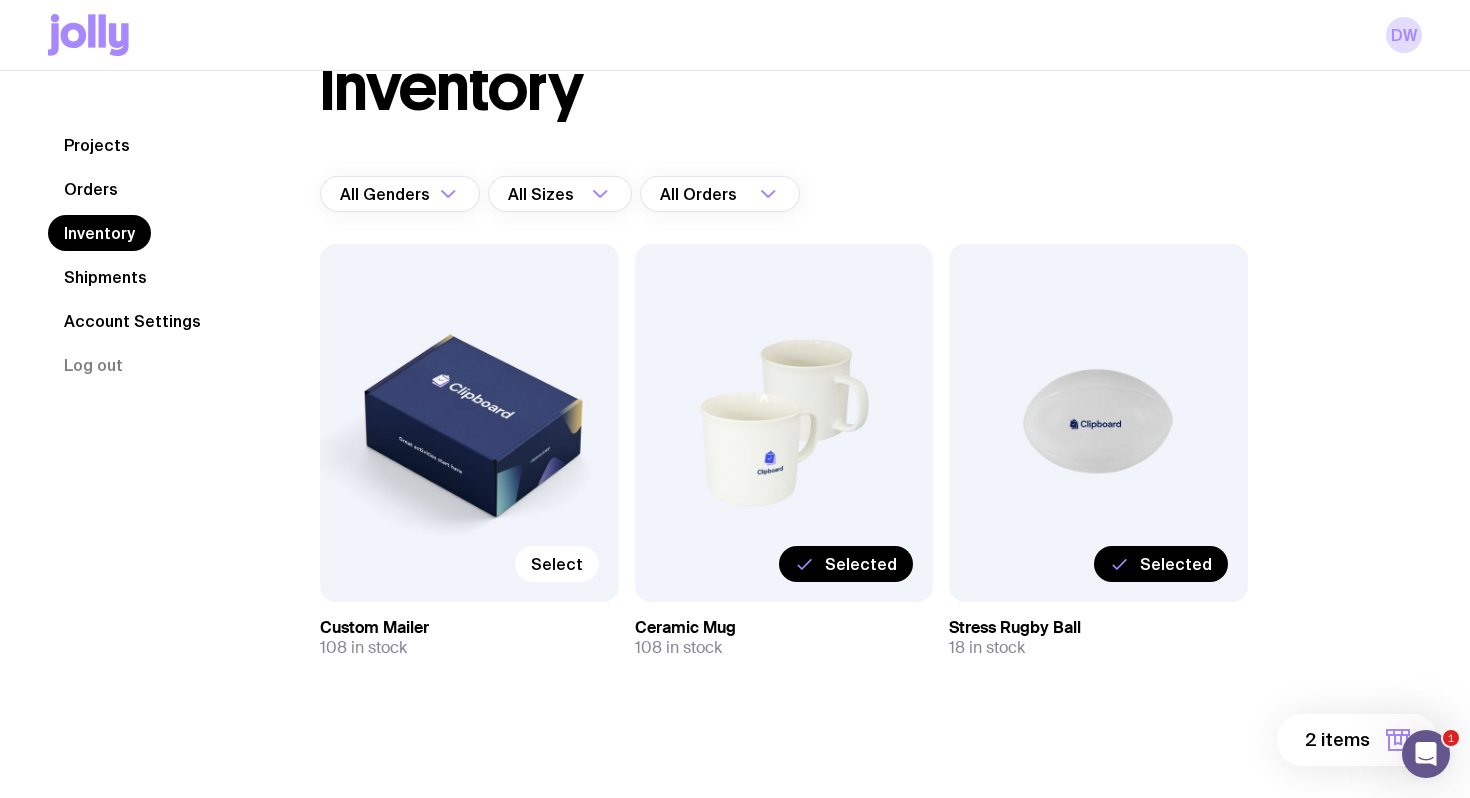 click on "2 items" 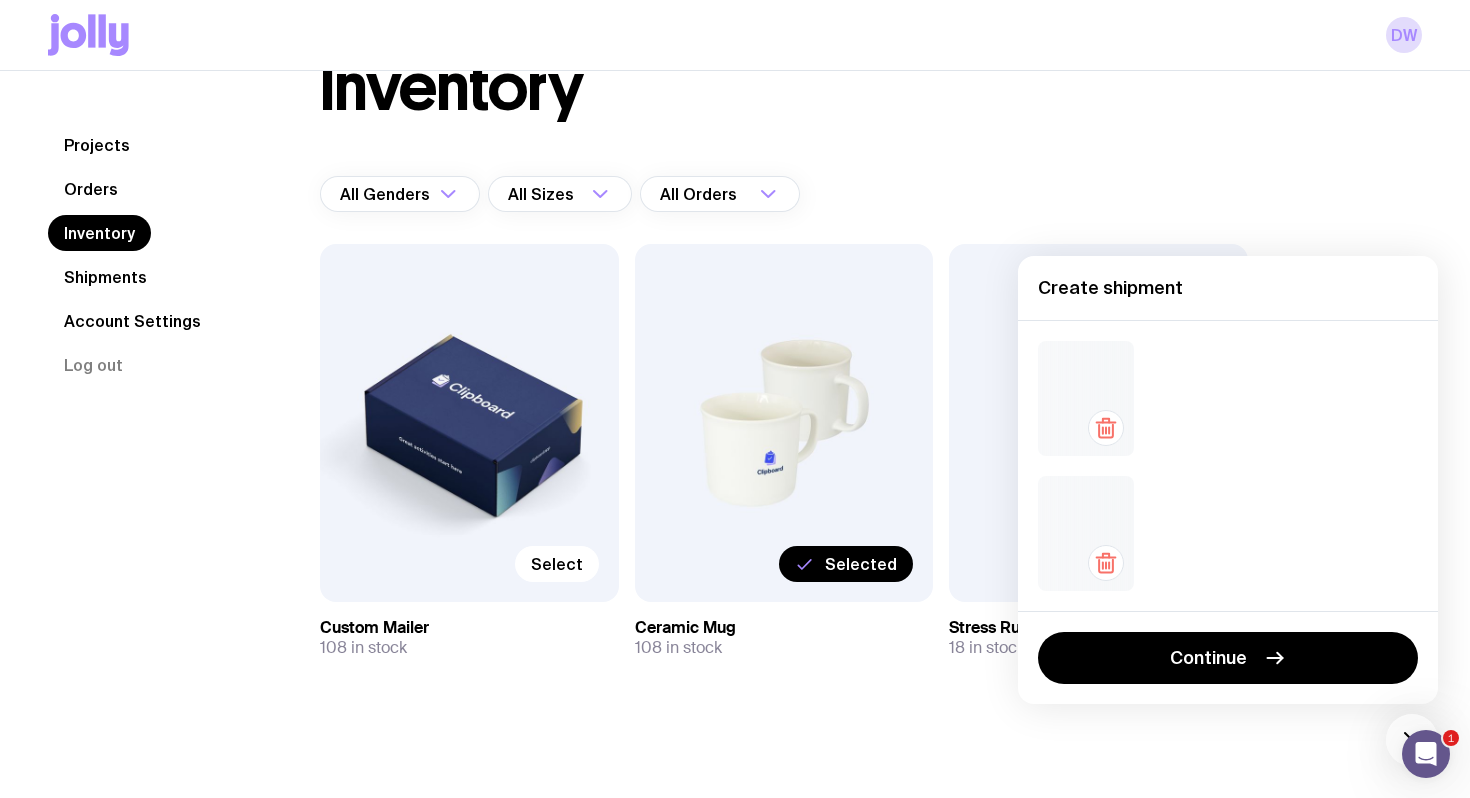 click on "Selected" 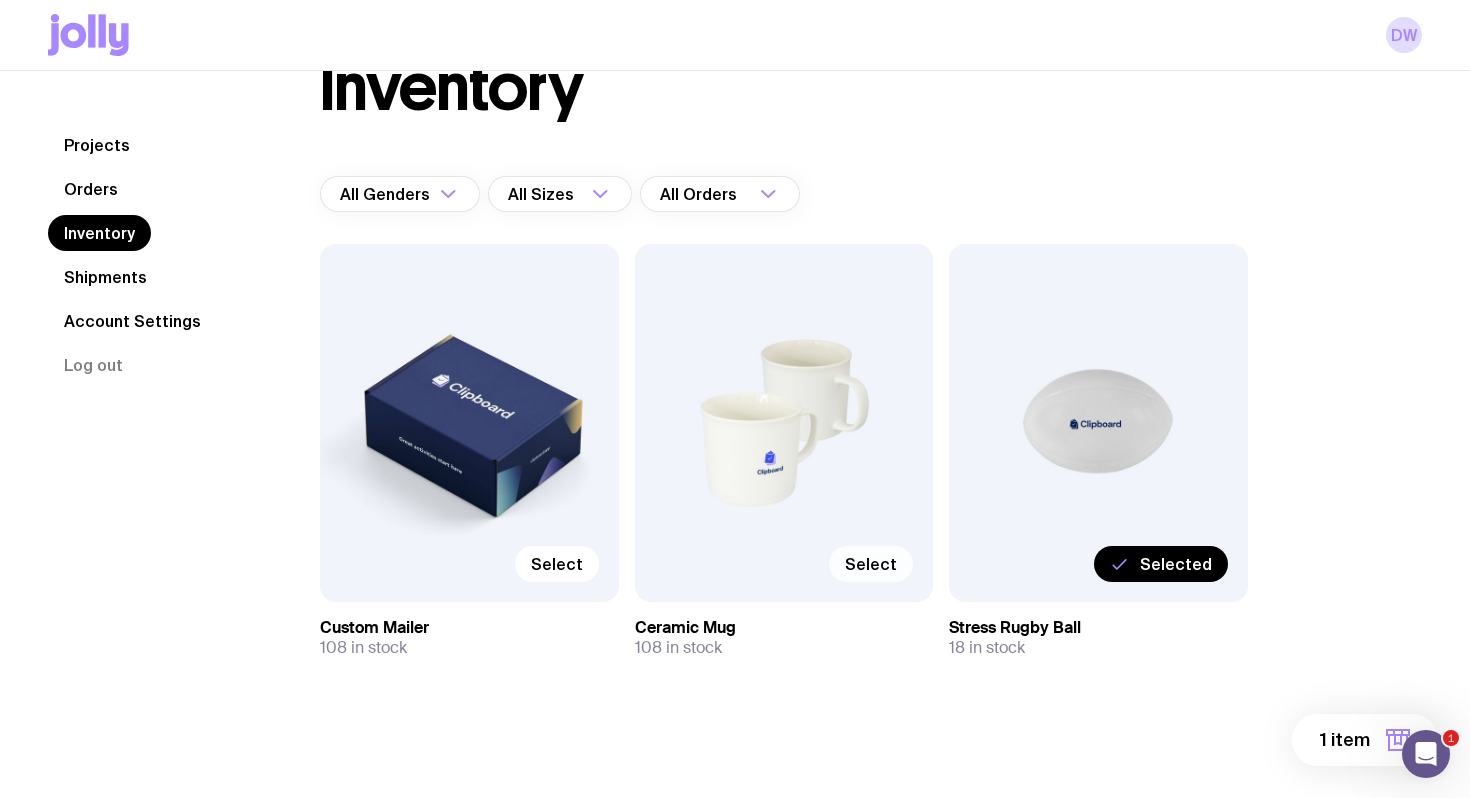 click on "Selected" 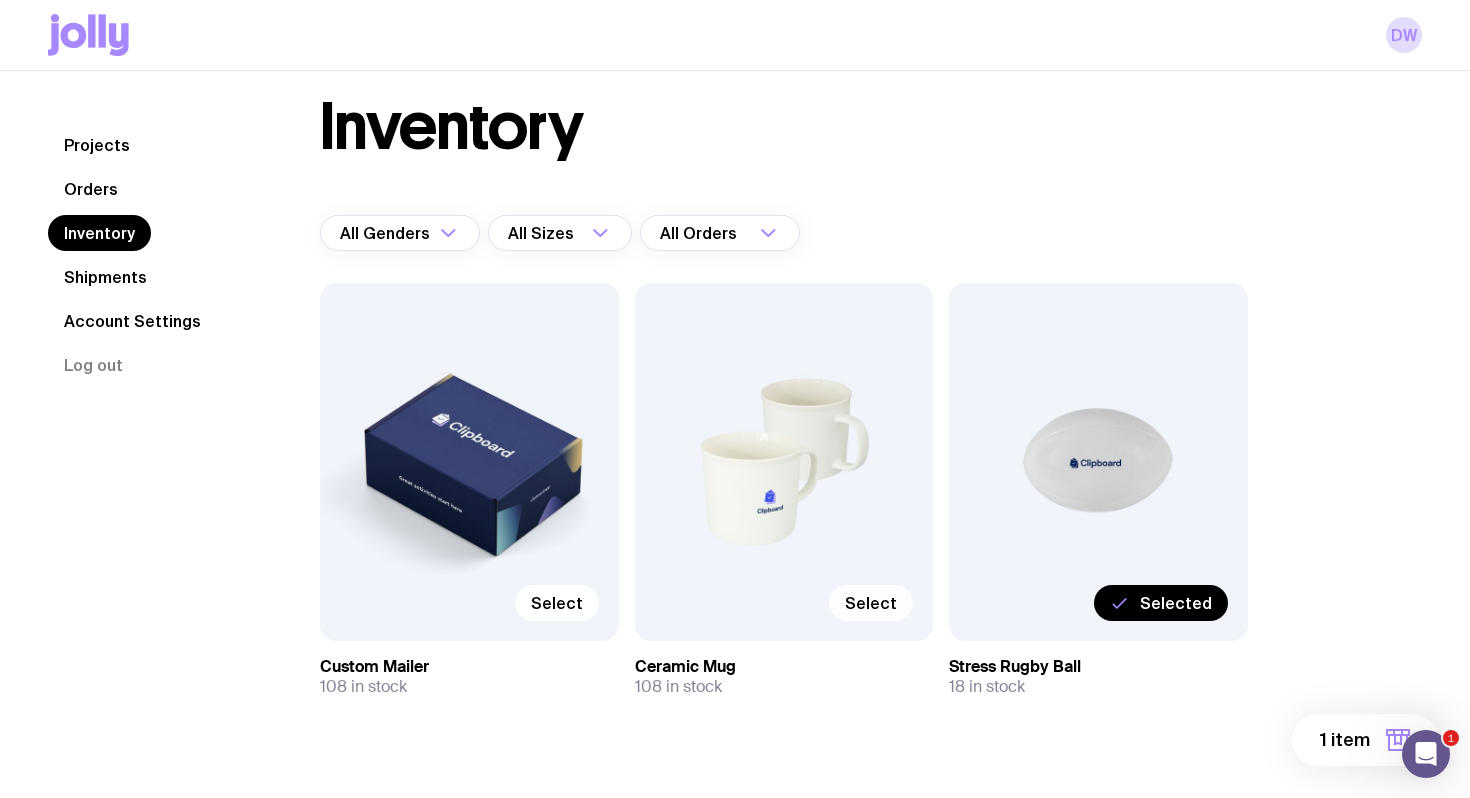 scroll, scrollTop: 0, scrollLeft: 0, axis: both 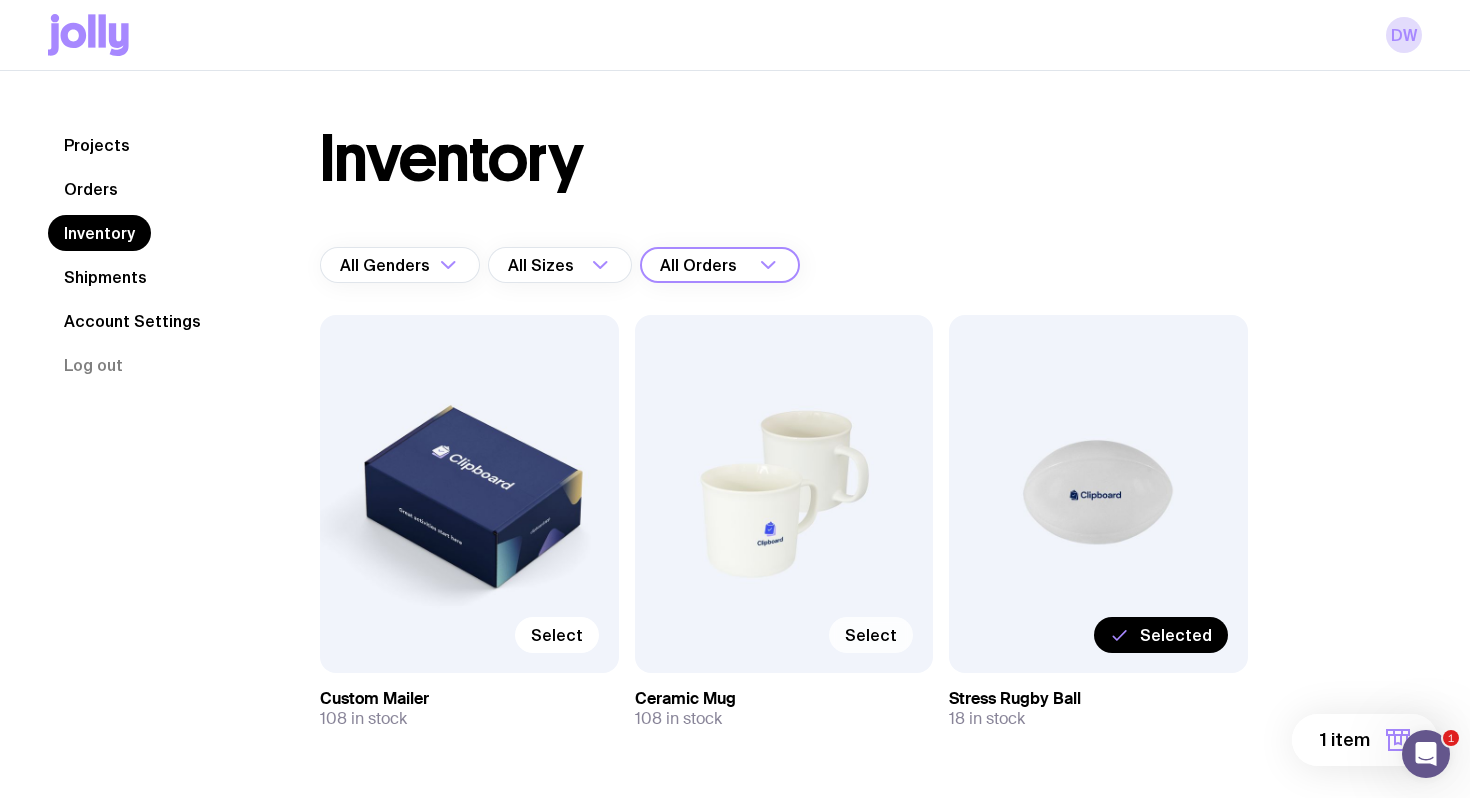 click on "All Orders" at bounding box center [698, 265] 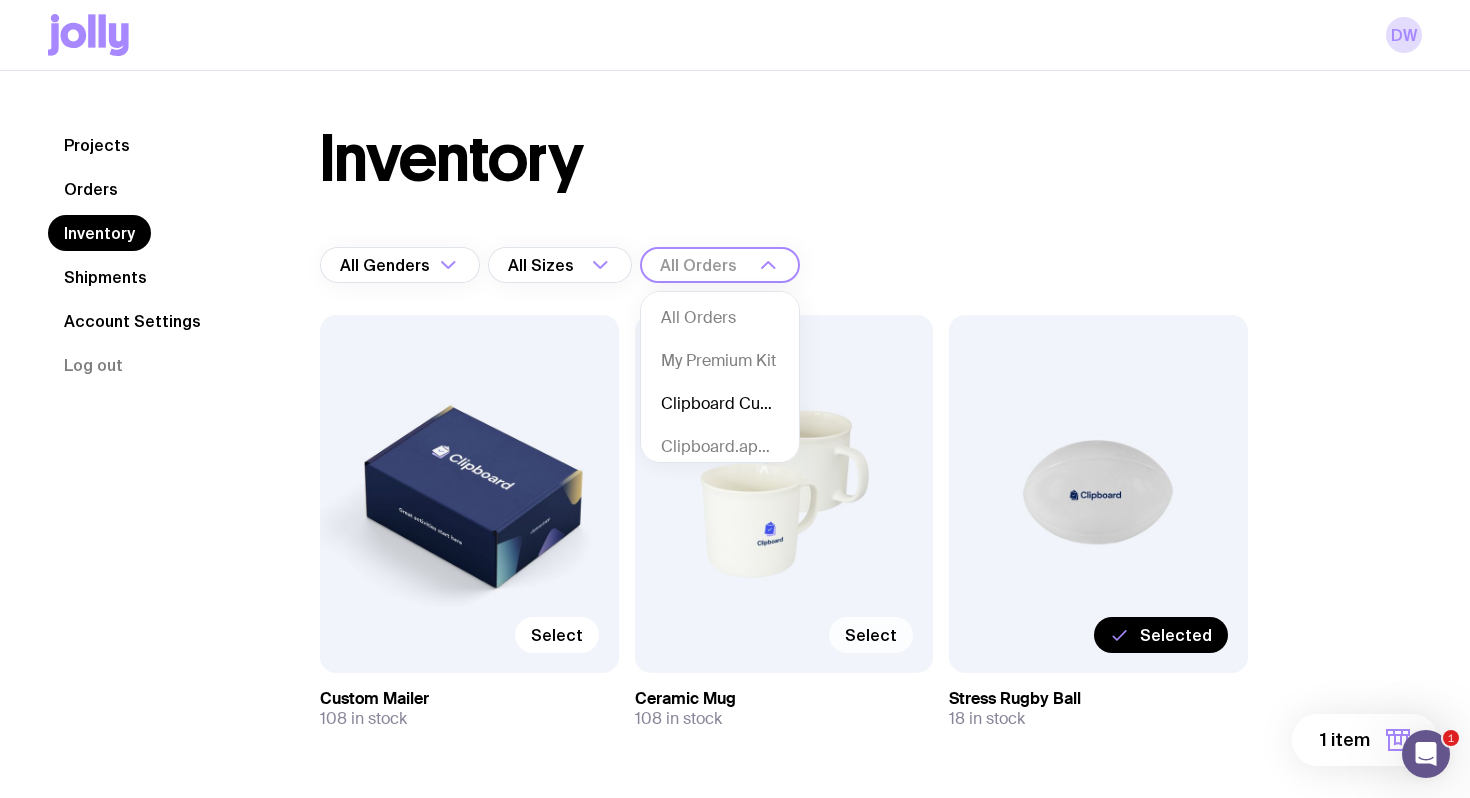 click on "Orders" 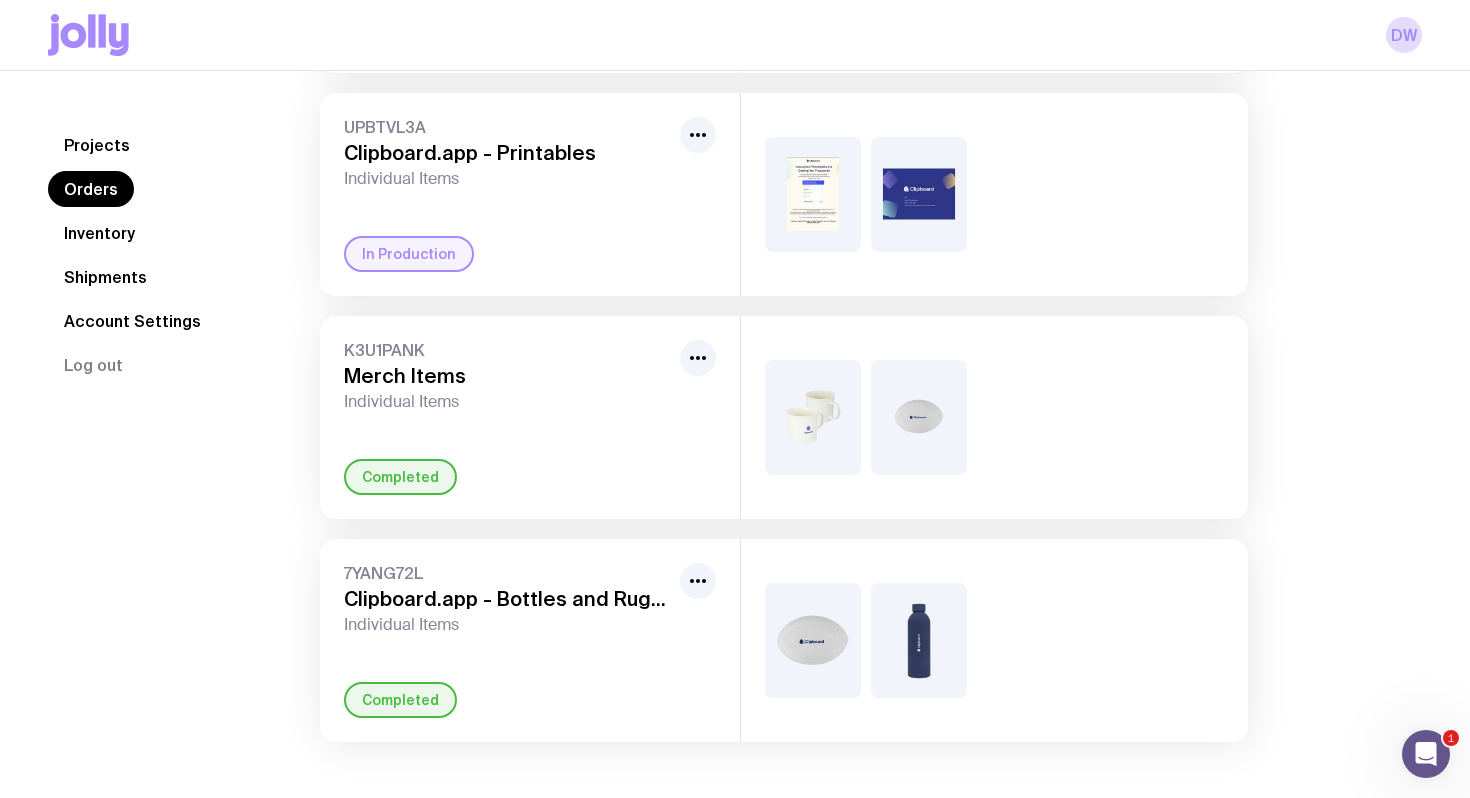 scroll, scrollTop: 0, scrollLeft: 0, axis: both 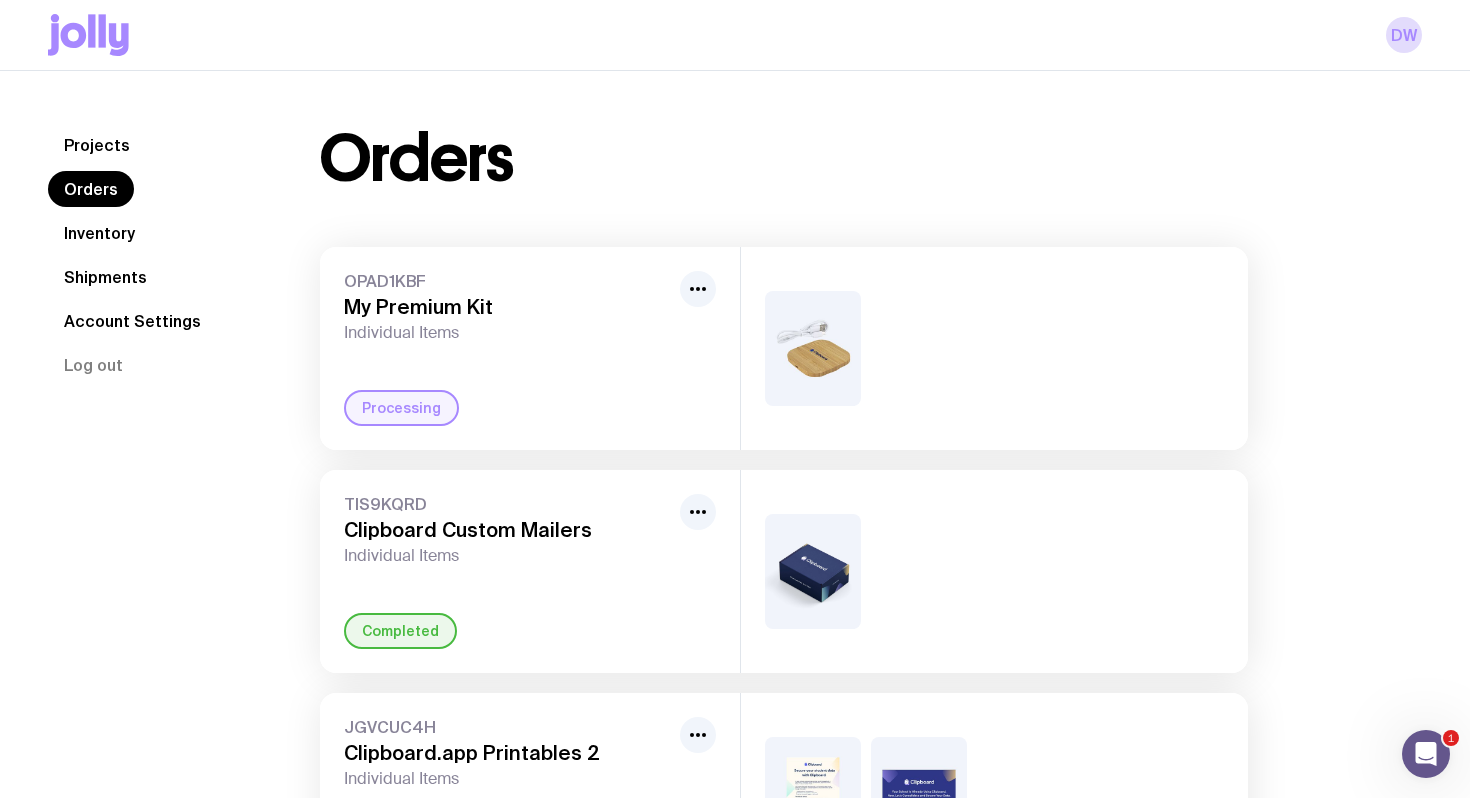 click 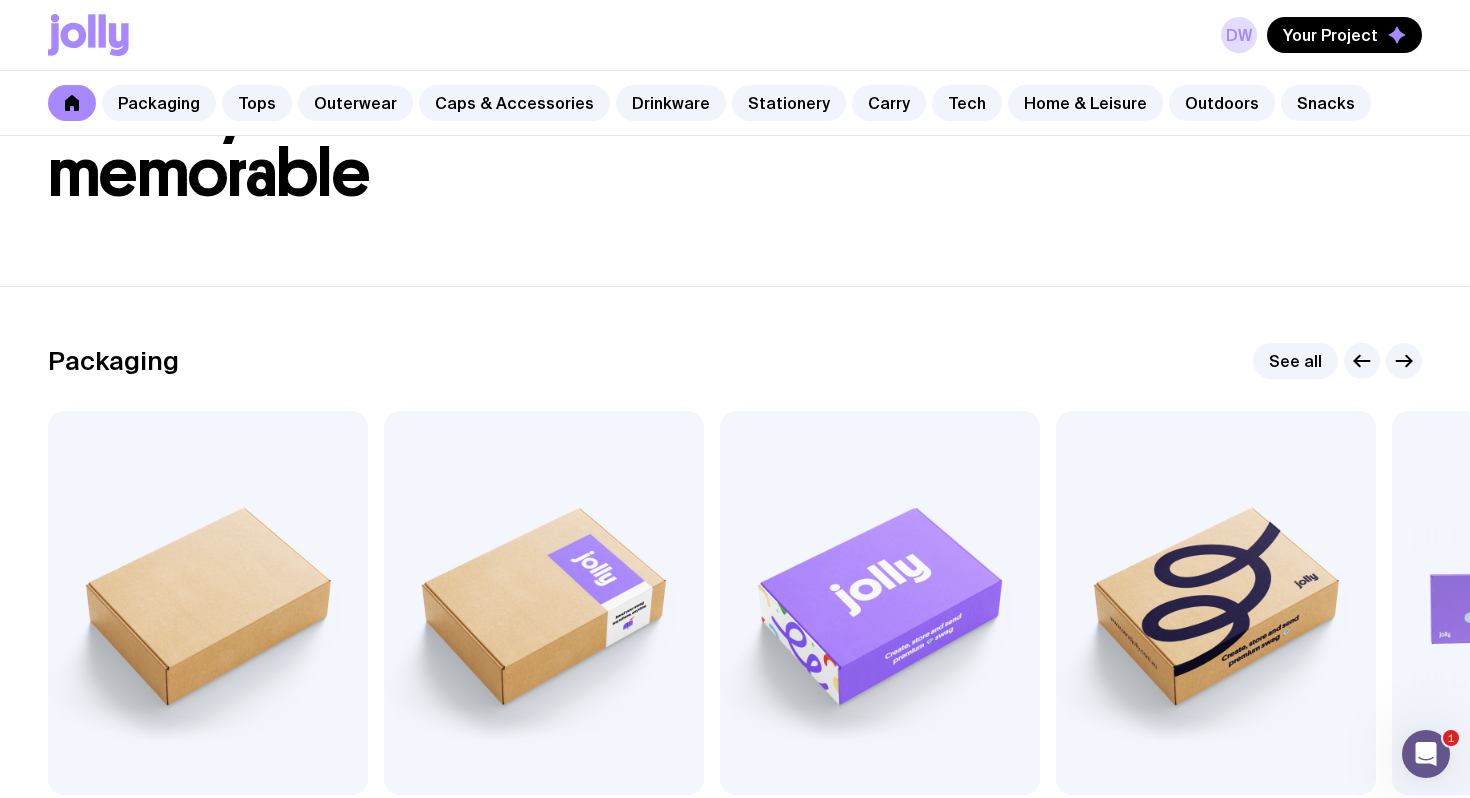 scroll, scrollTop: 412, scrollLeft: 0, axis: vertical 